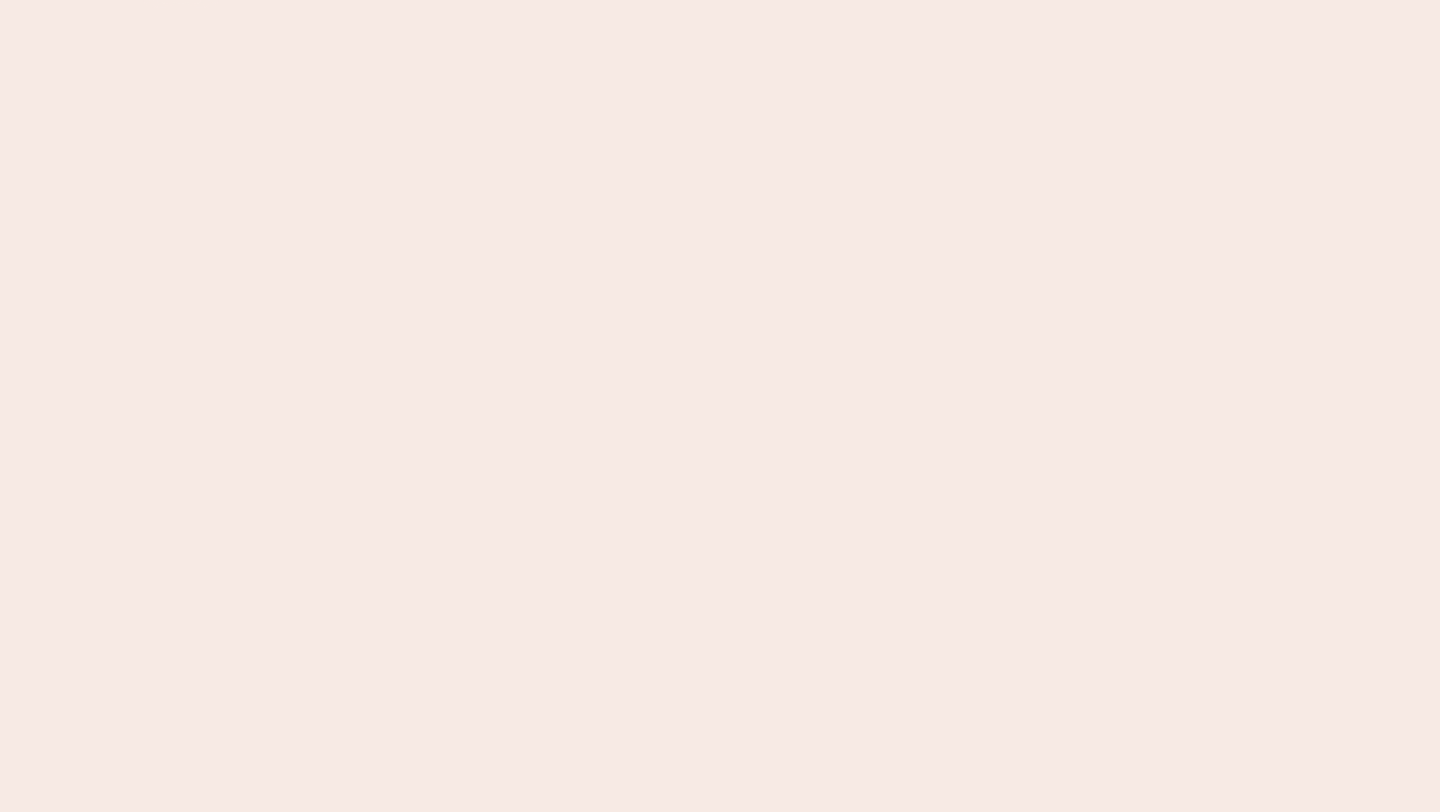 scroll, scrollTop: 0, scrollLeft: 0, axis: both 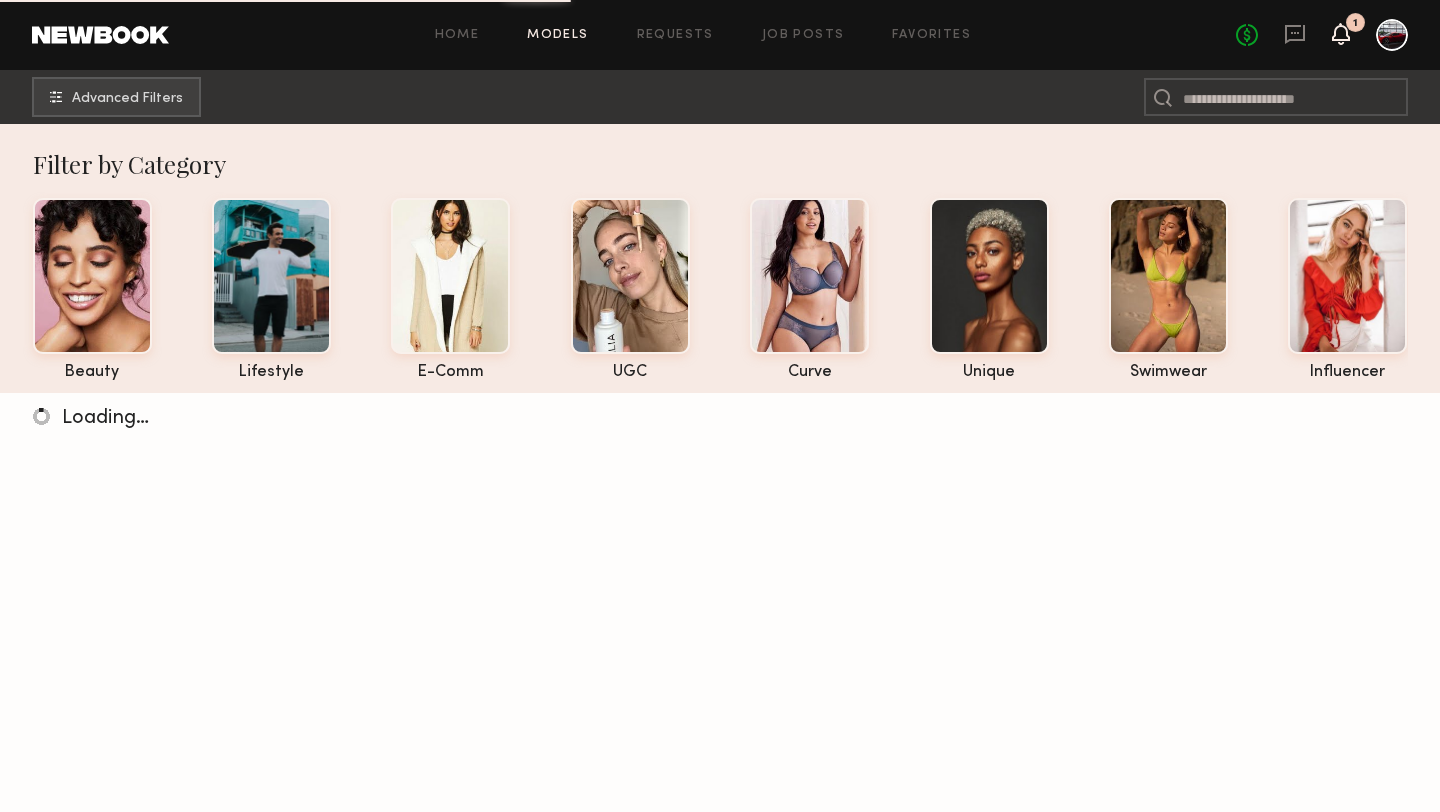 click 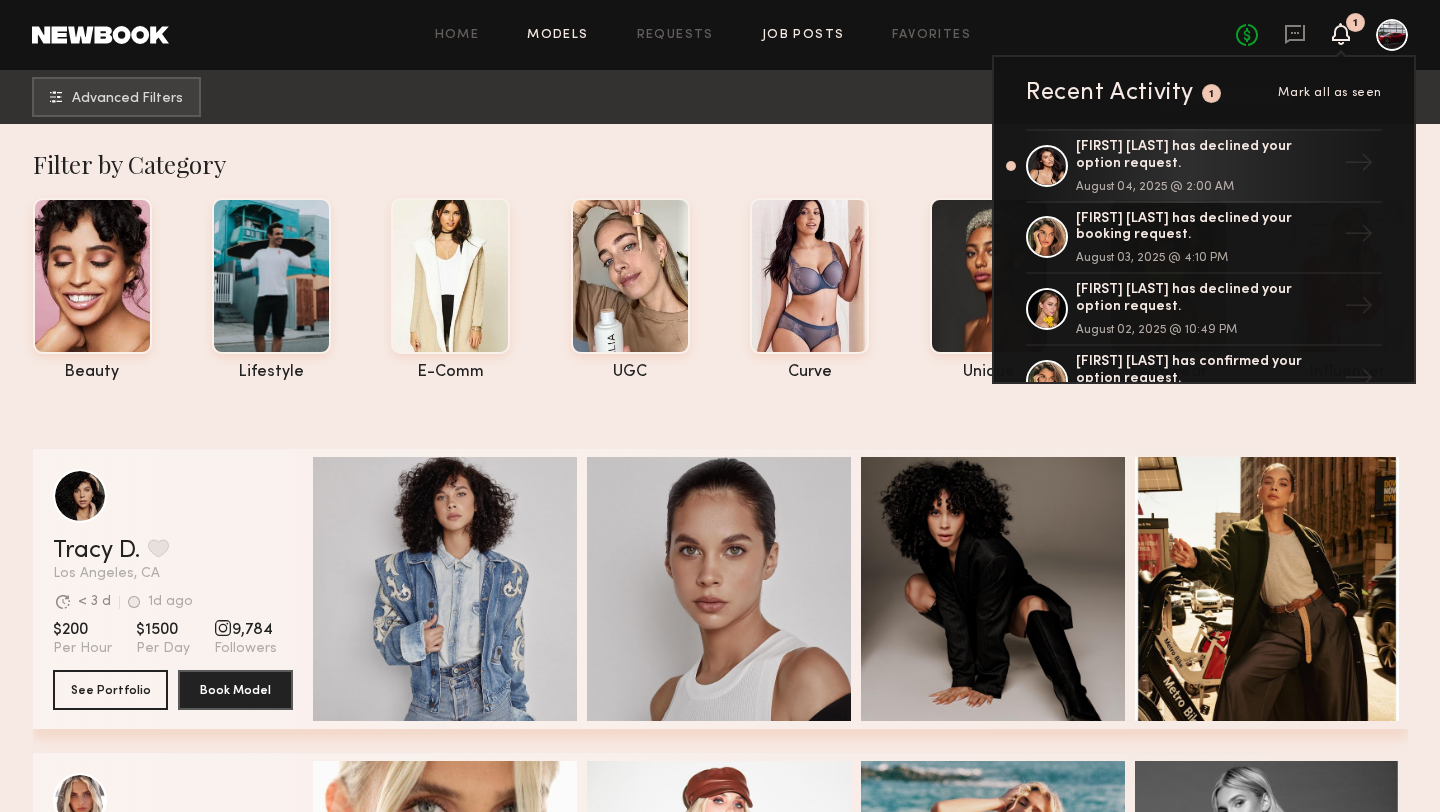 click on "Job Posts" 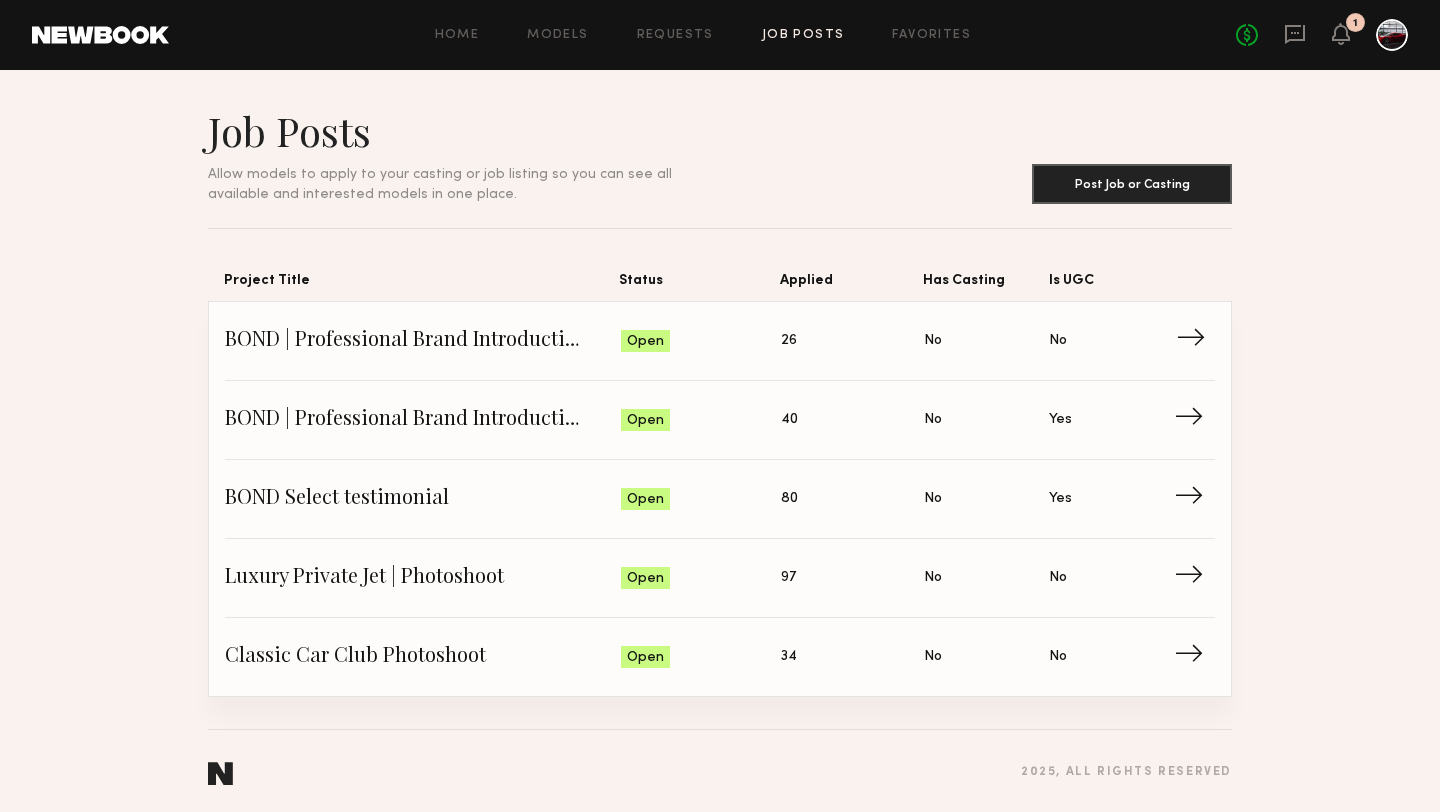 click on "BOND | Professional Brand Introduction Video" 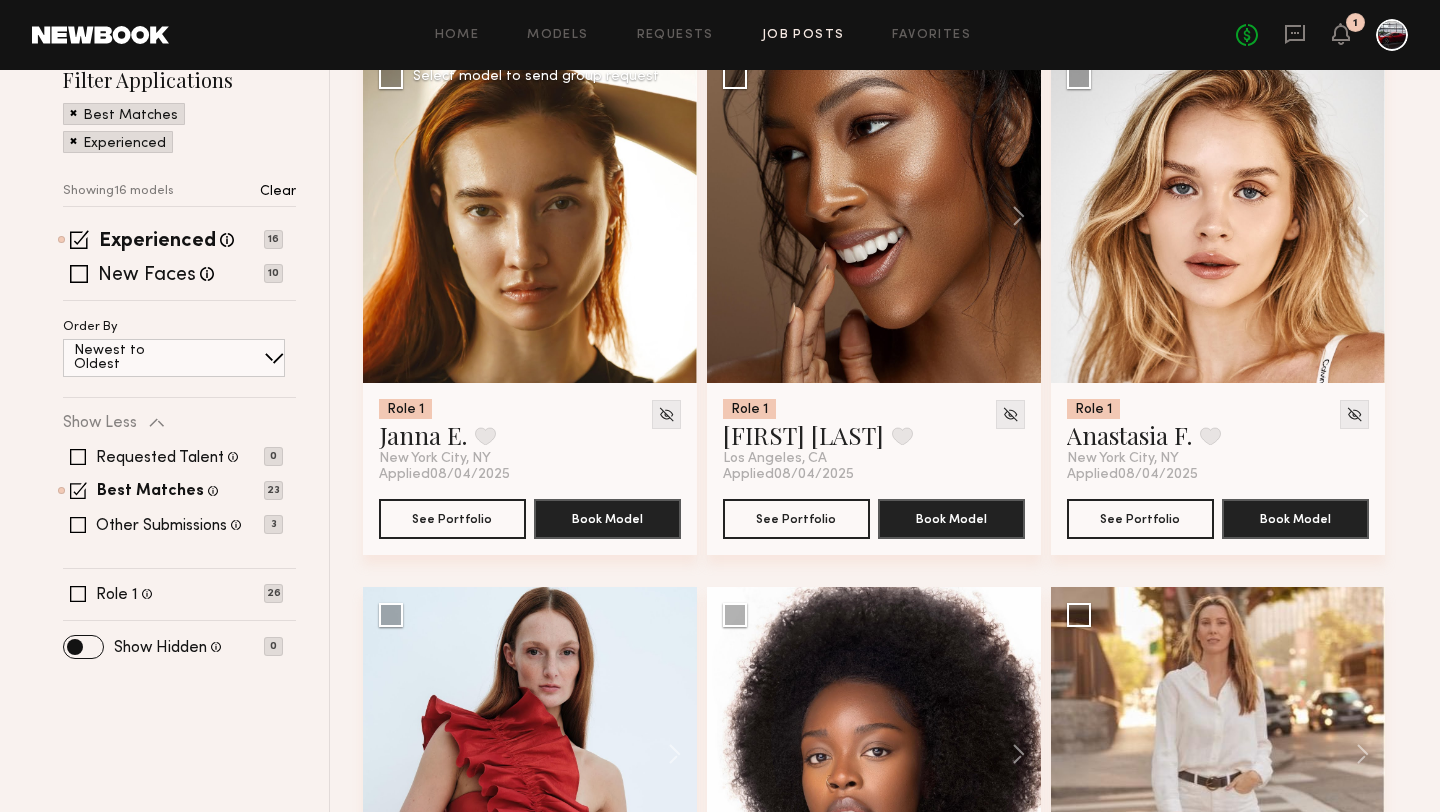 scroll, scrollTop: 157, scrollLeft: 0, axis: vertical 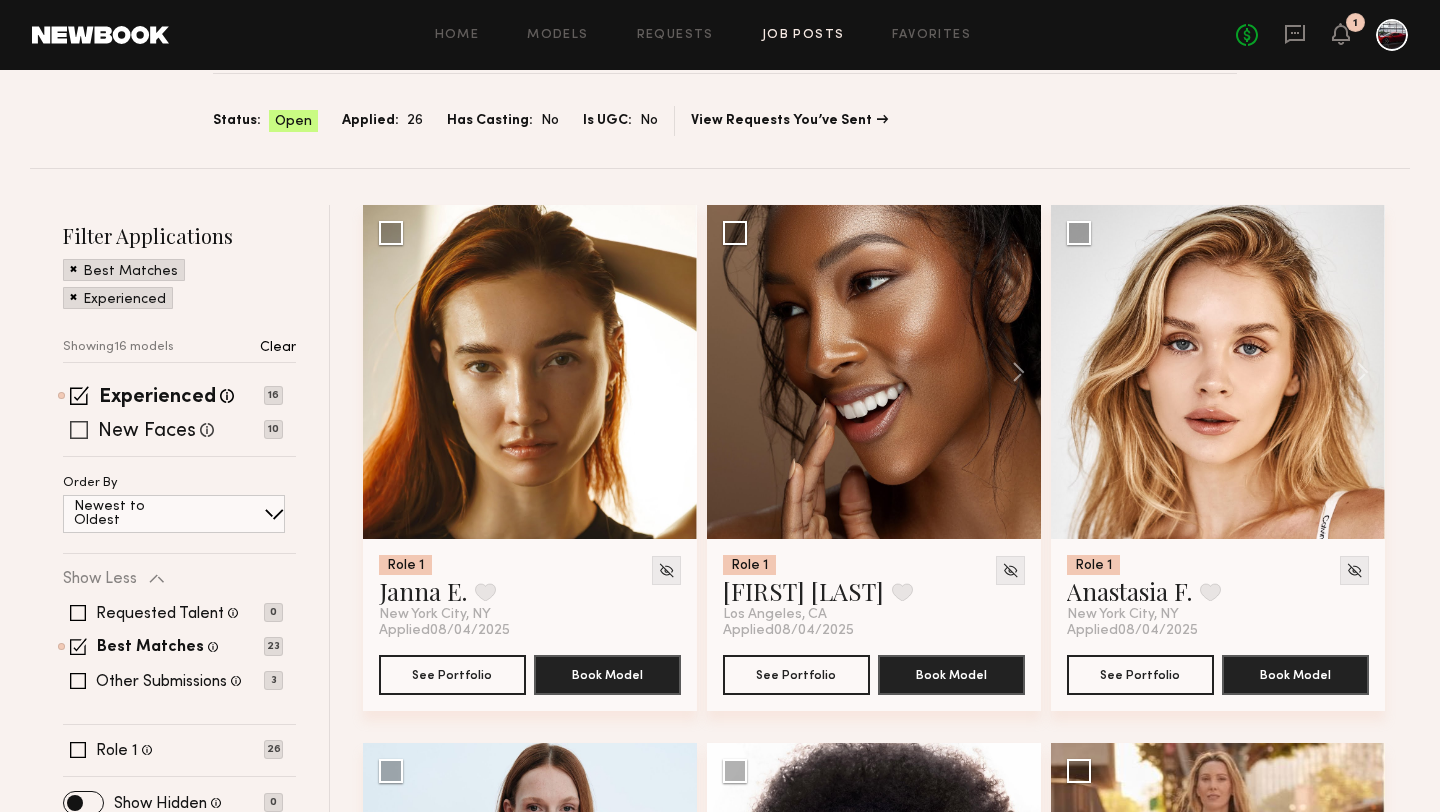 click 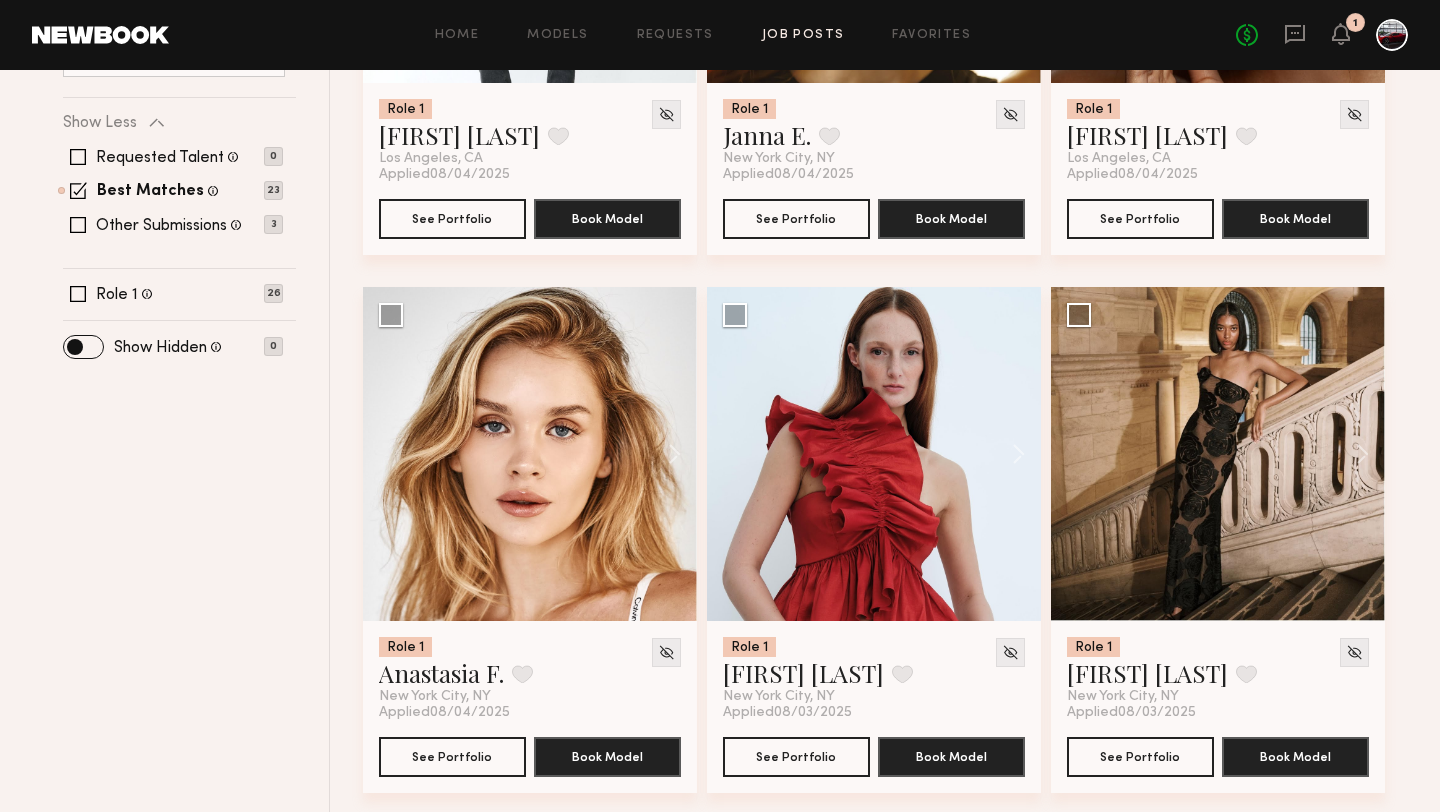 scroll, scrollTop: 0, scrollLeft: 0, axis: both 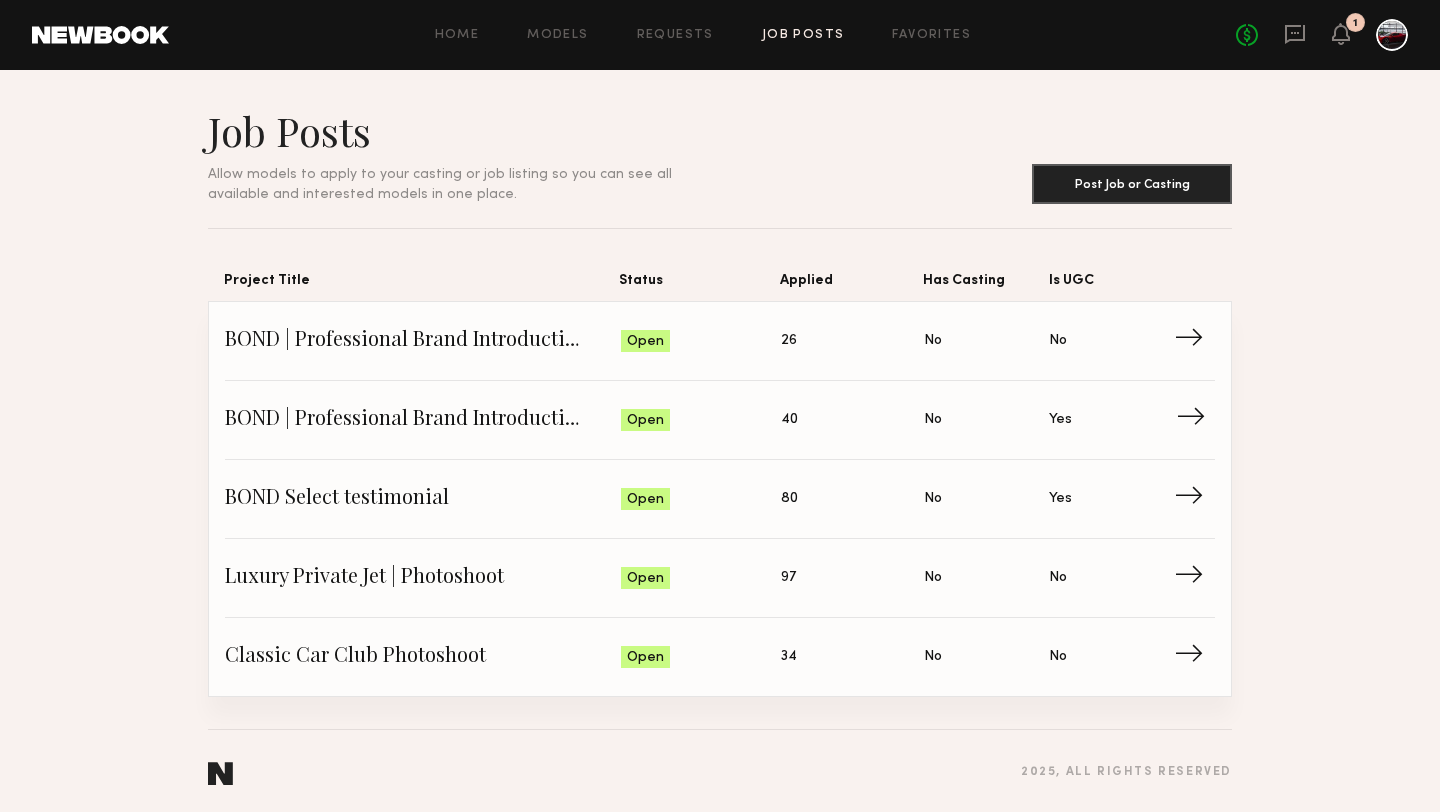 click on "BOND | Professional Brand Introduction Video" 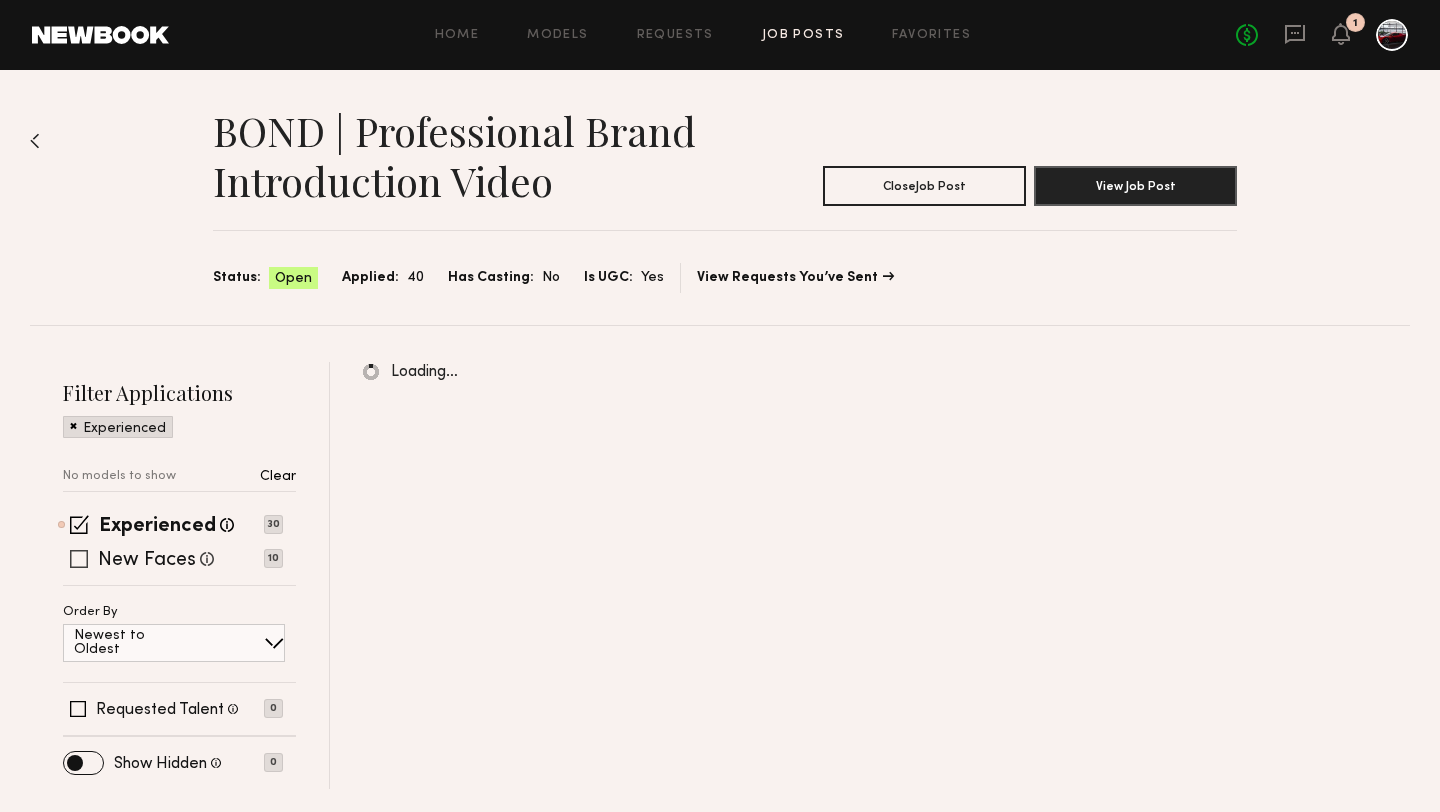 click 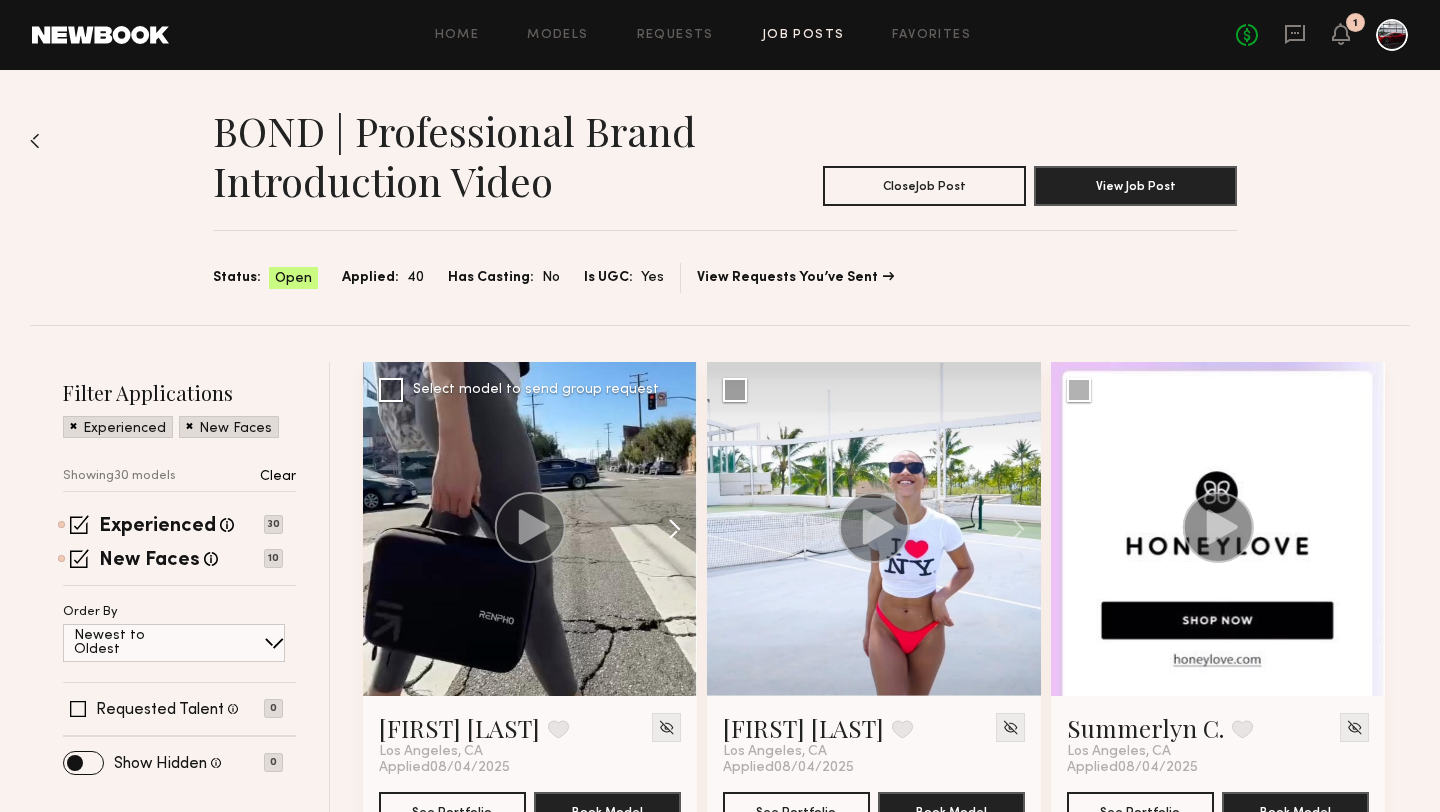 click 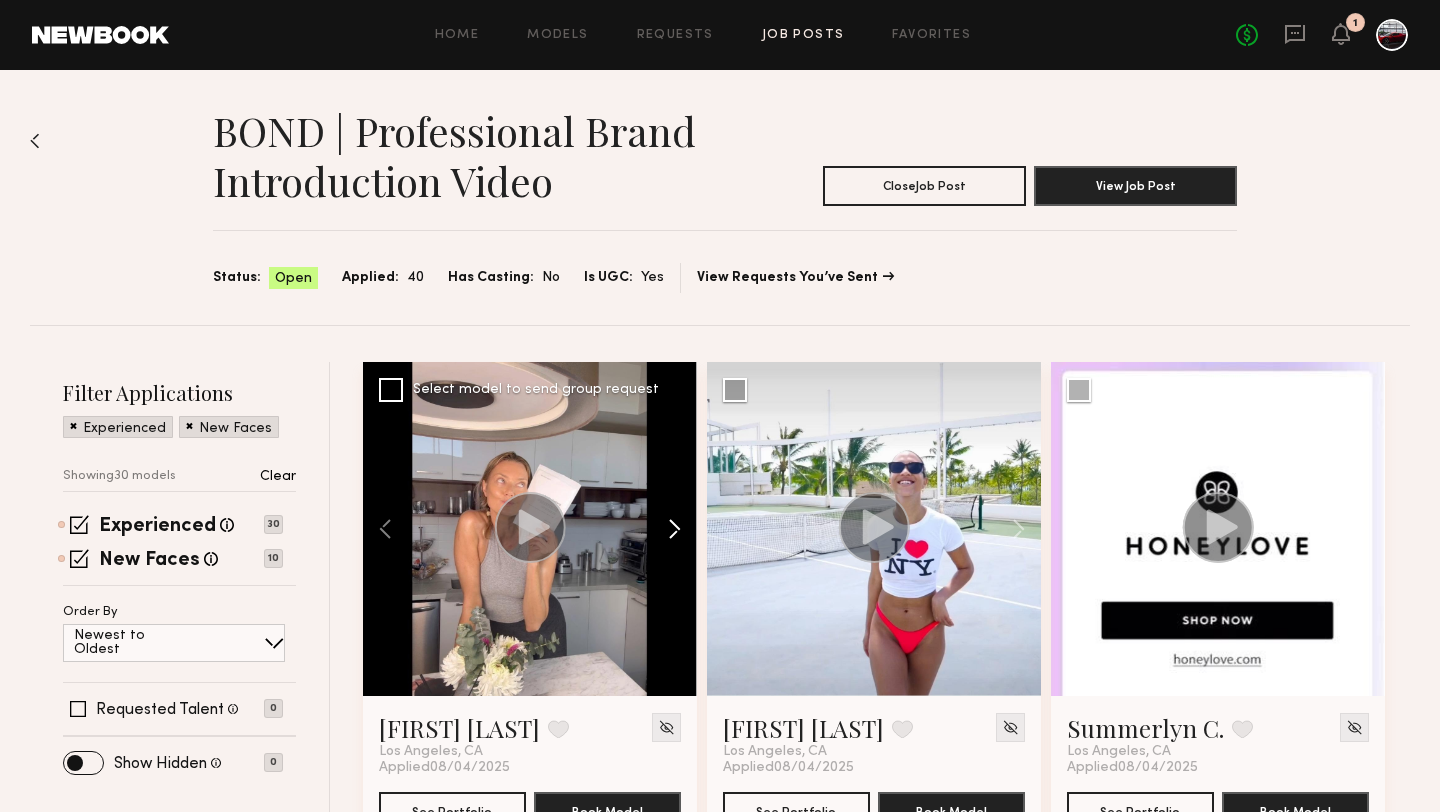 click 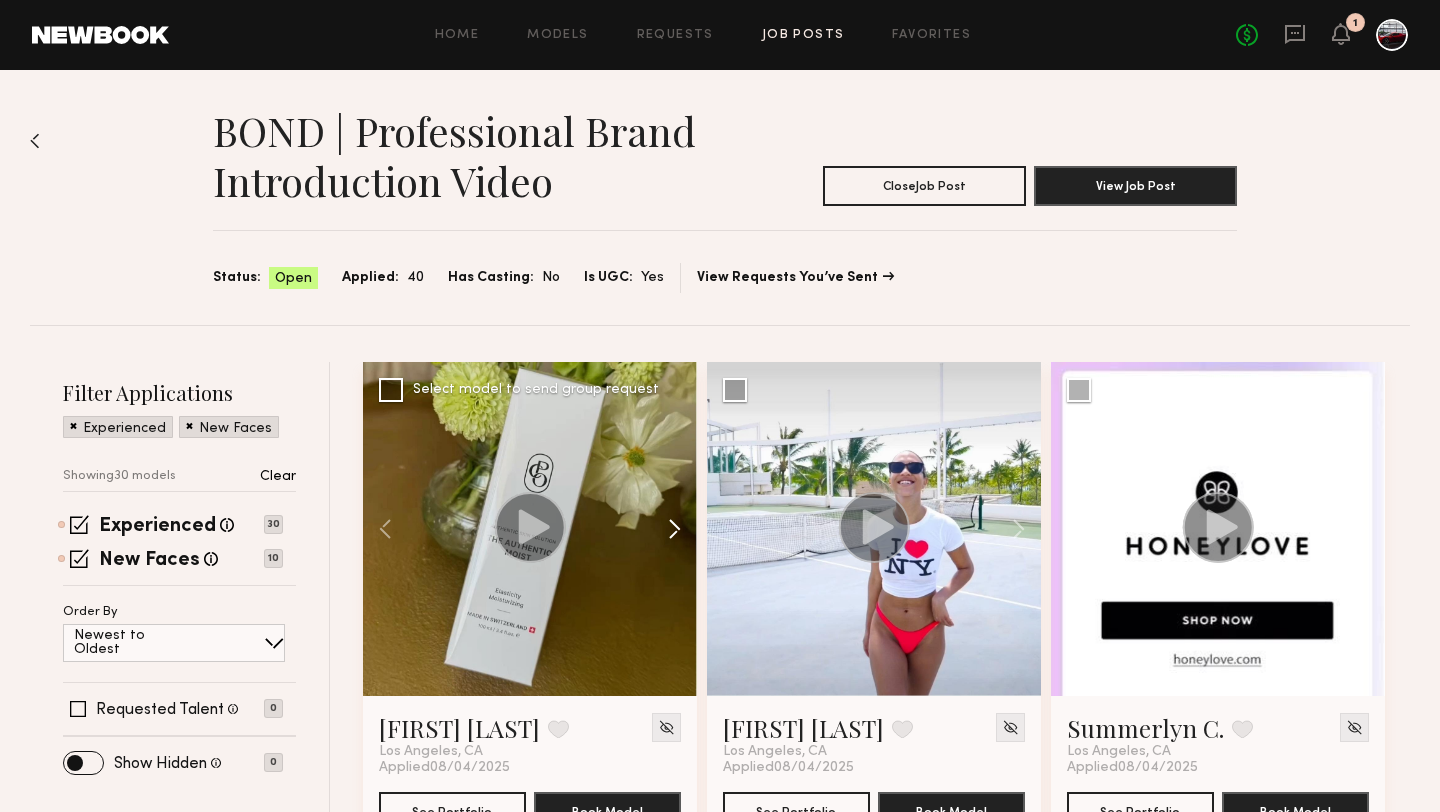 click 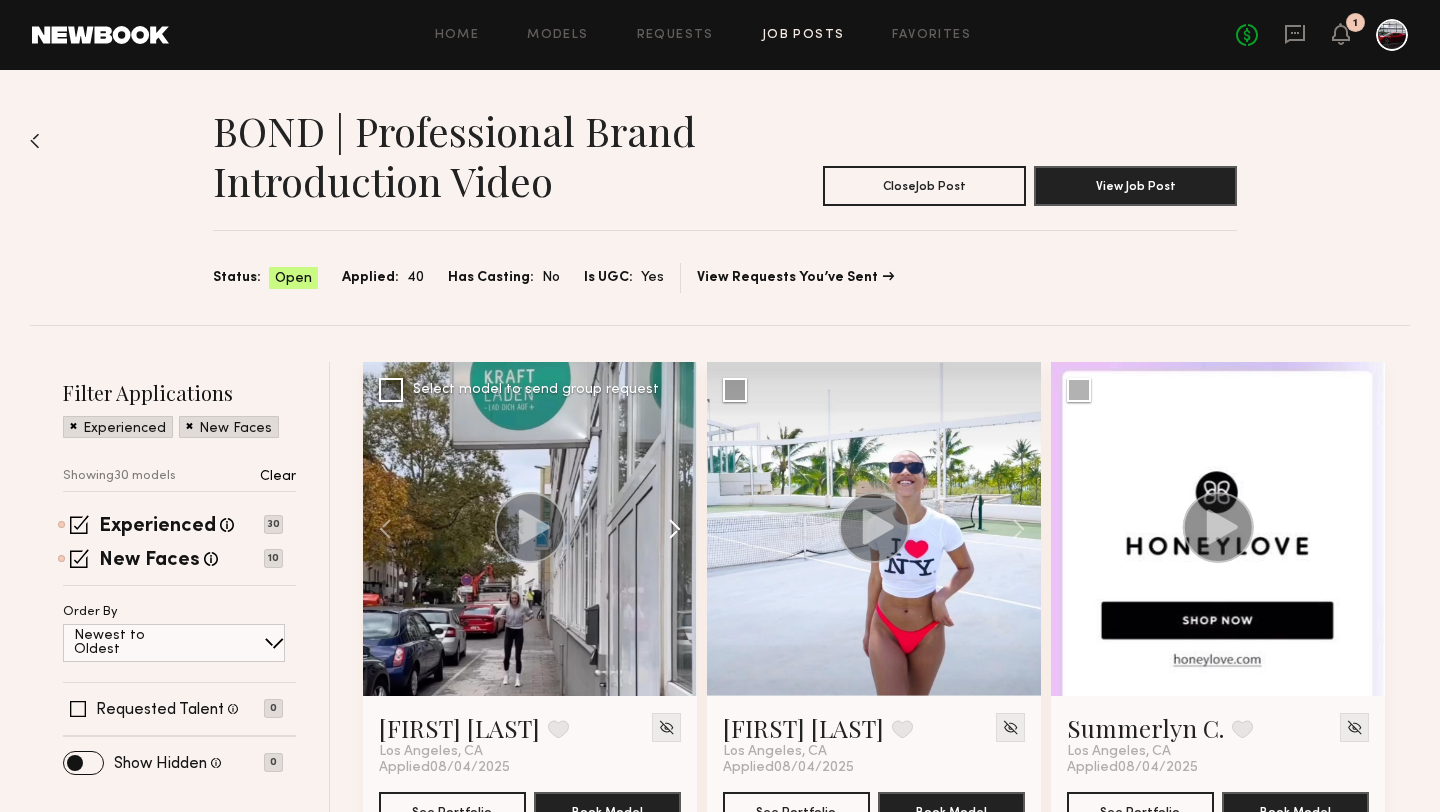 click 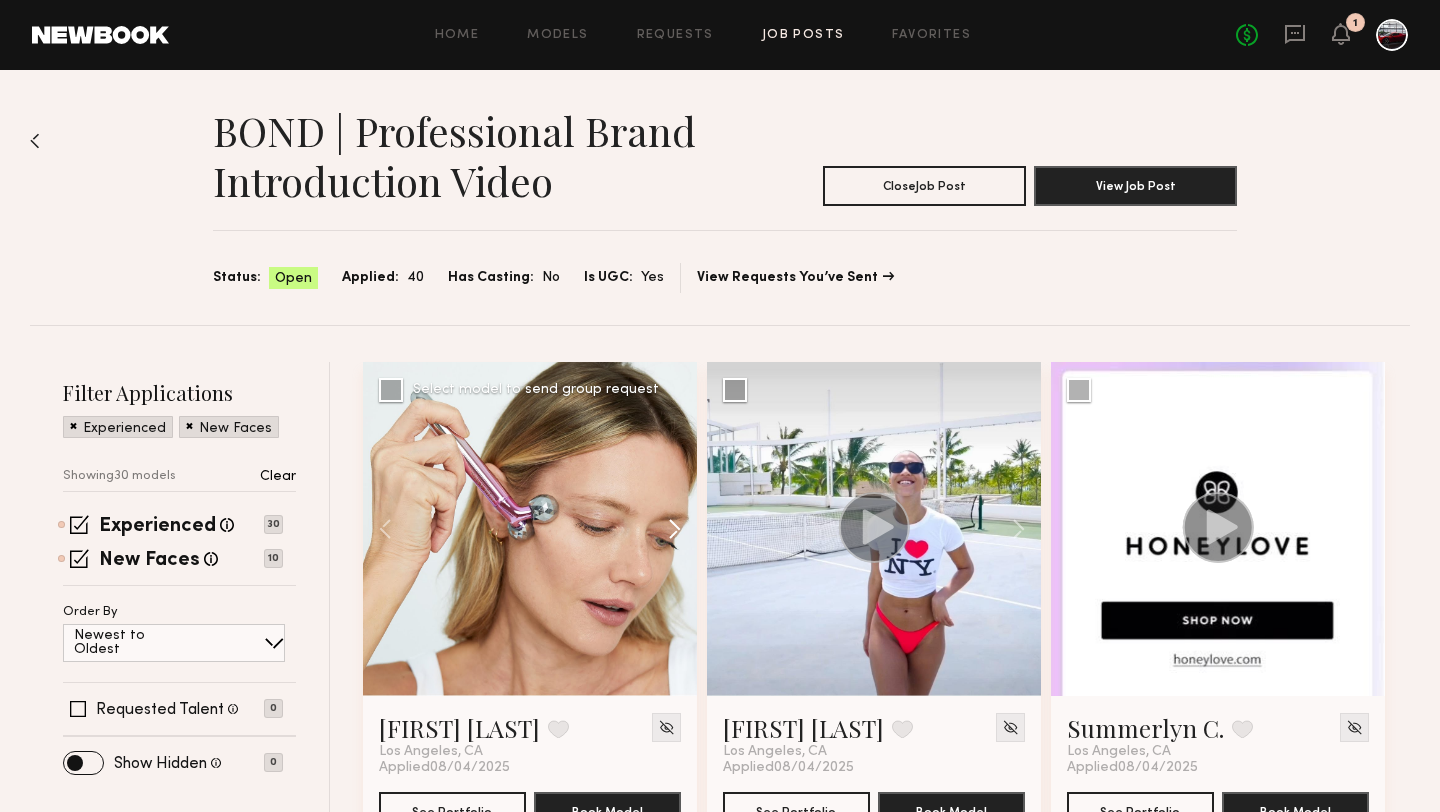 click 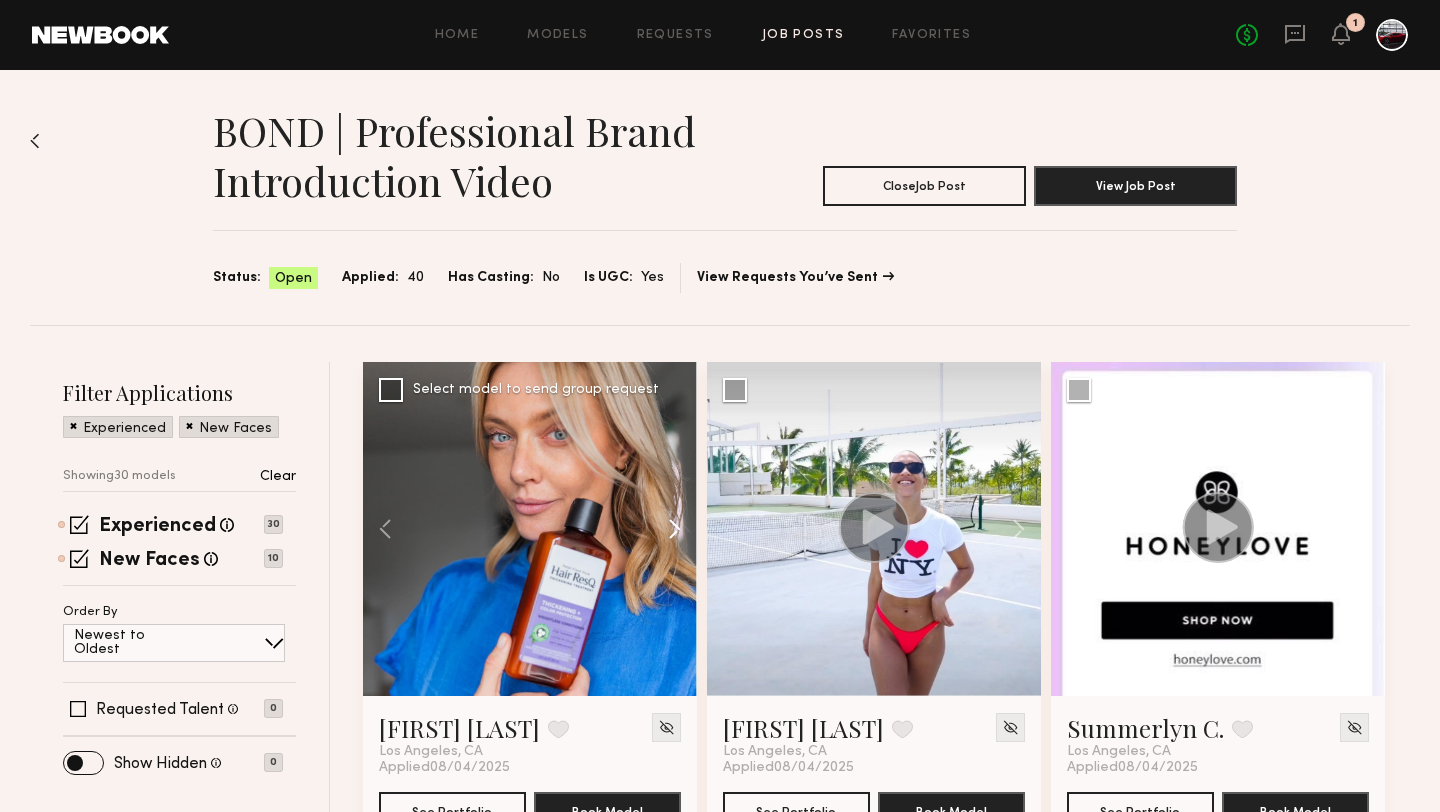 click 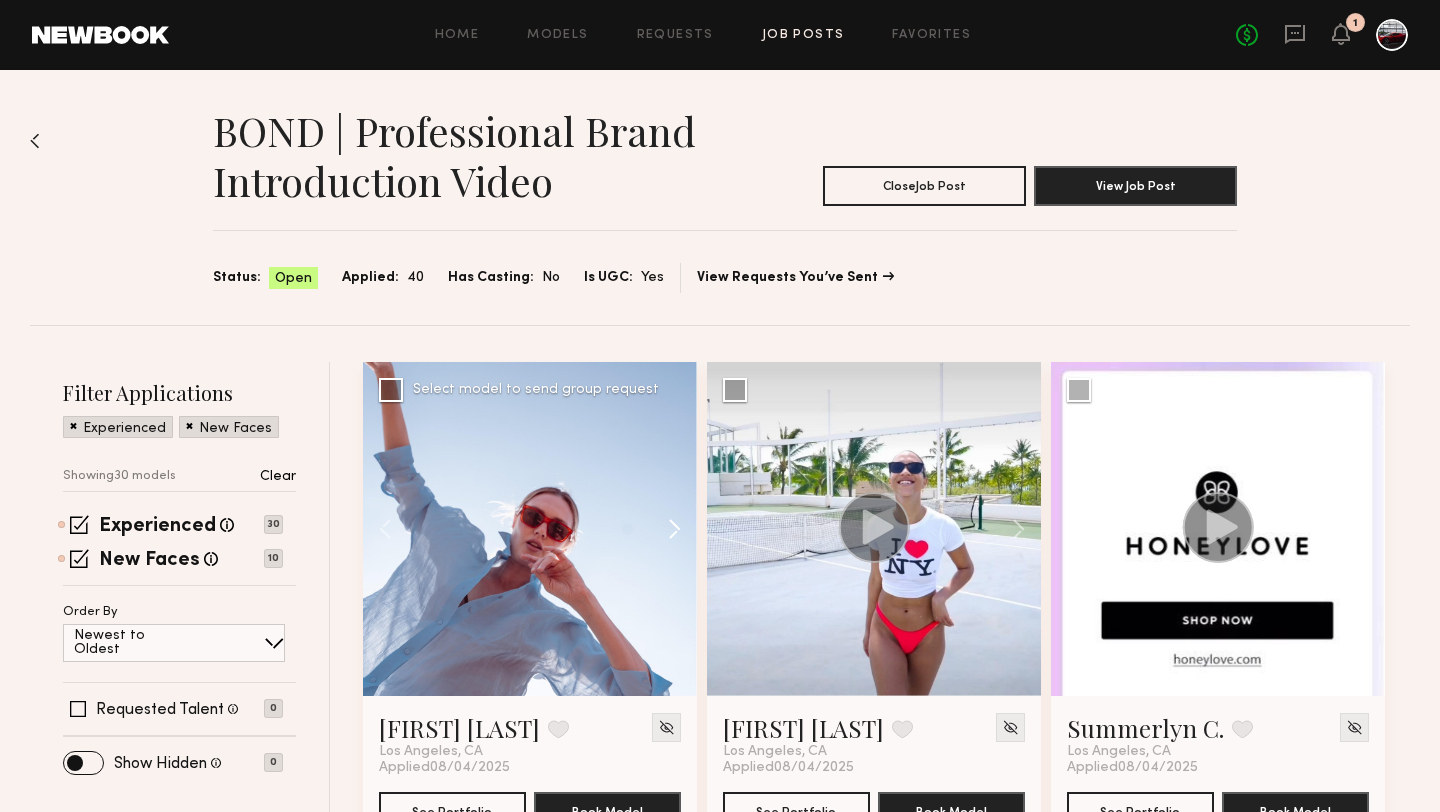 click 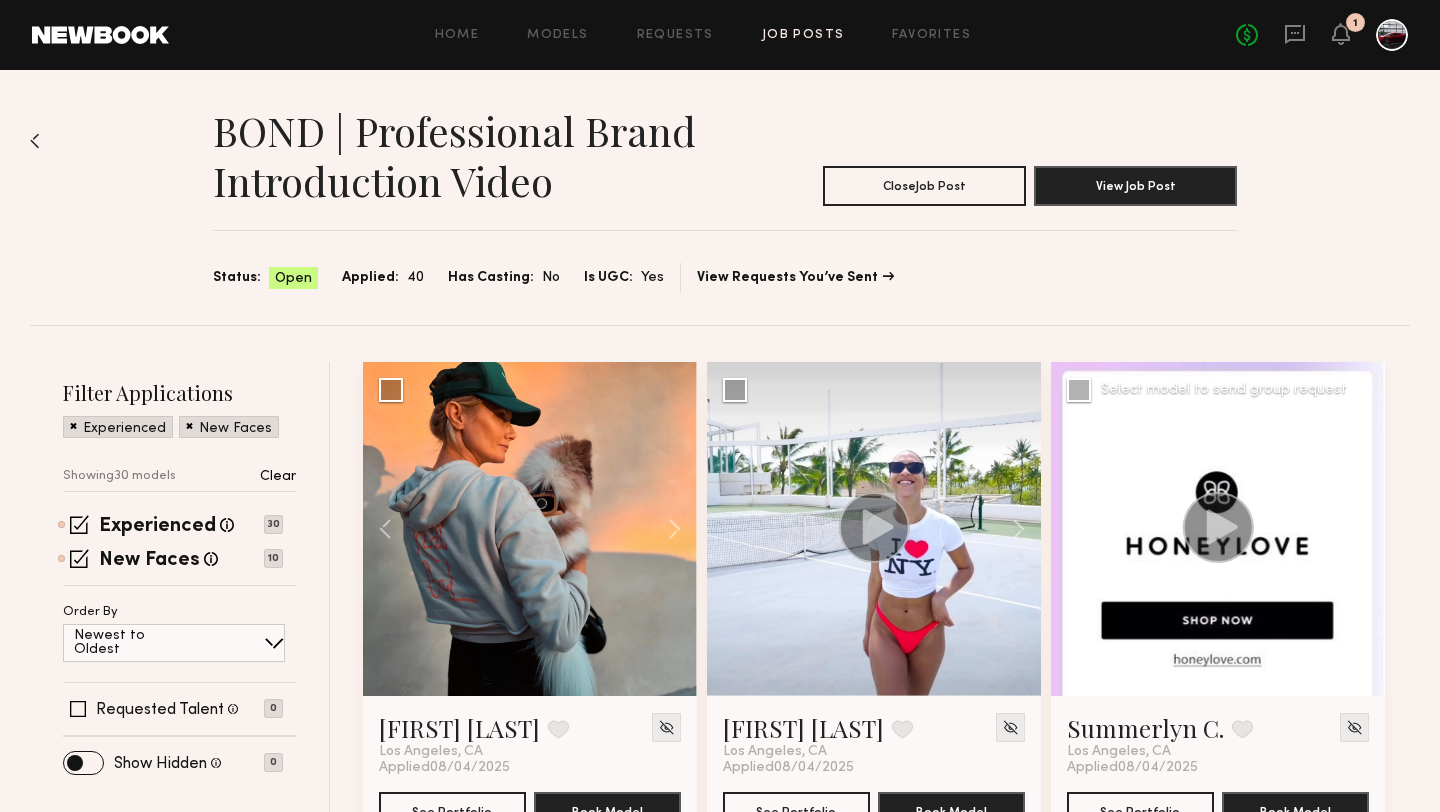 click 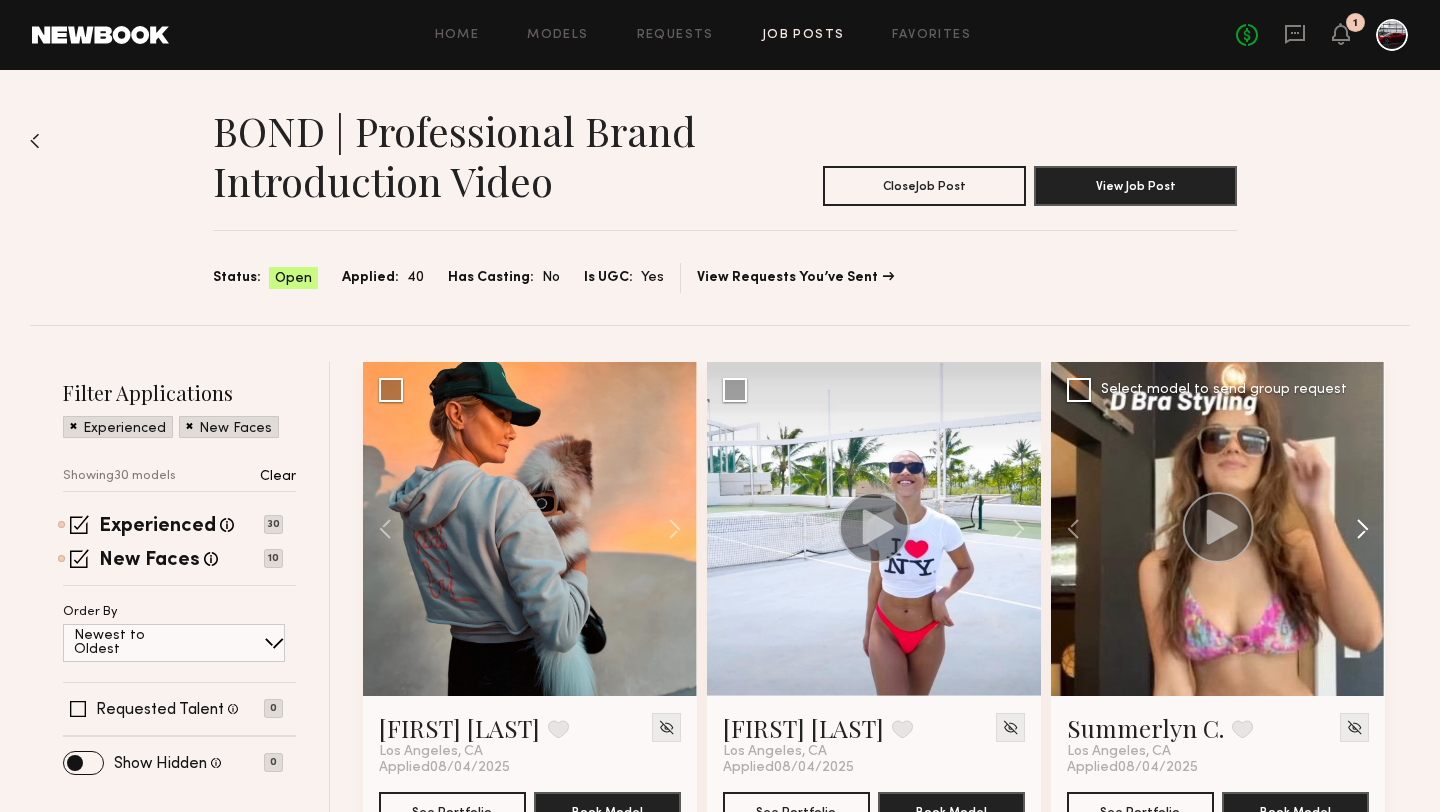 click 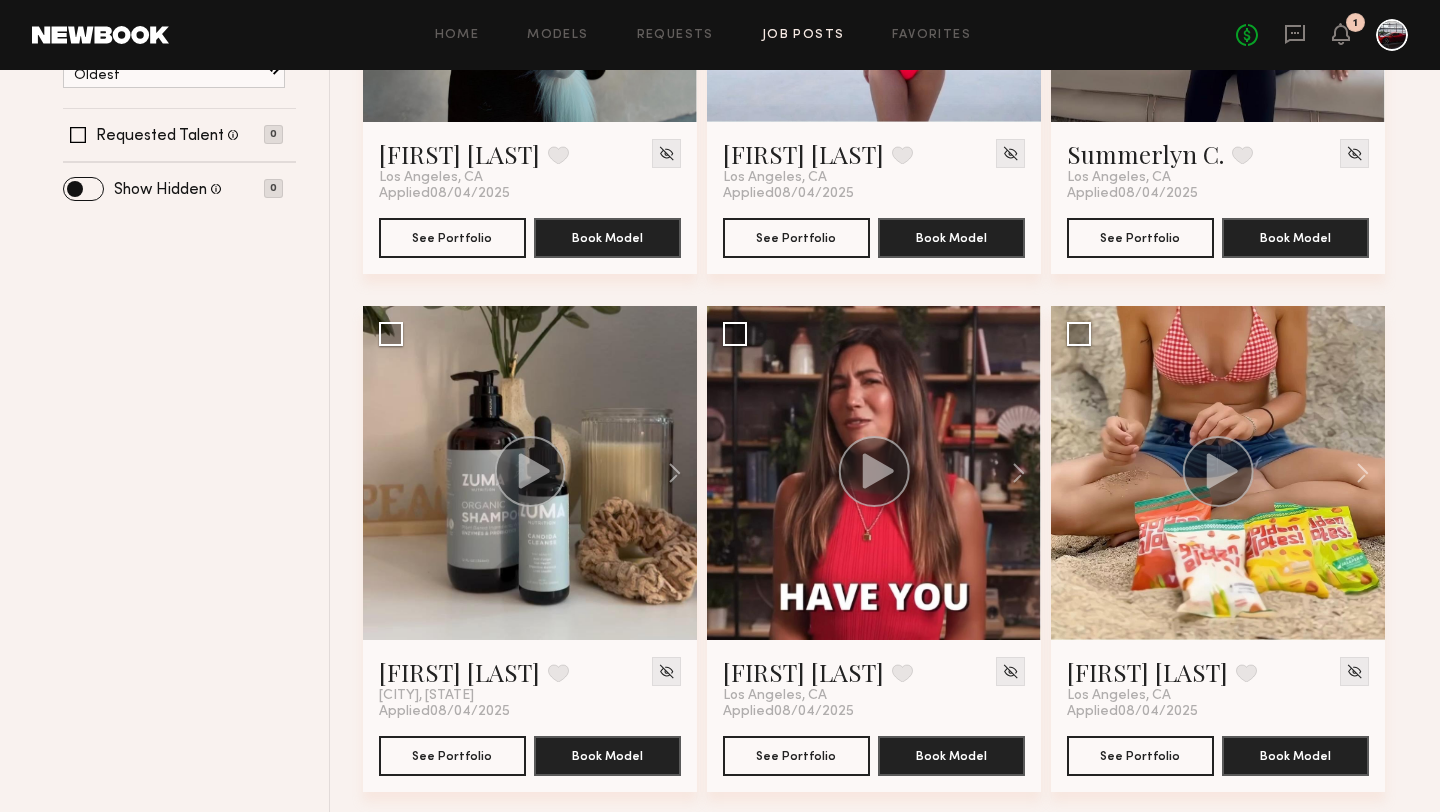 scroll, scrollTop: 641, scrollLeft: 0, axis: vertical 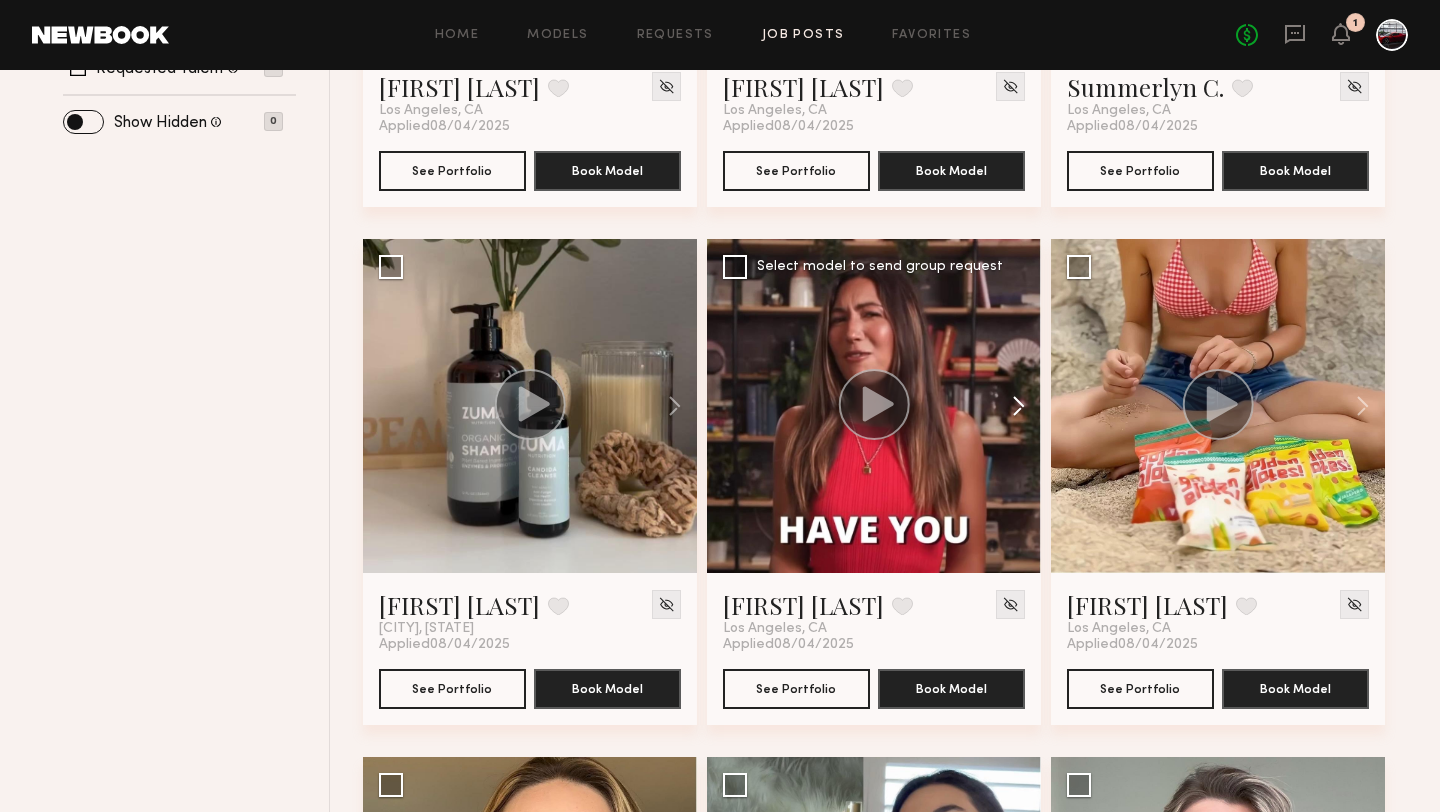click 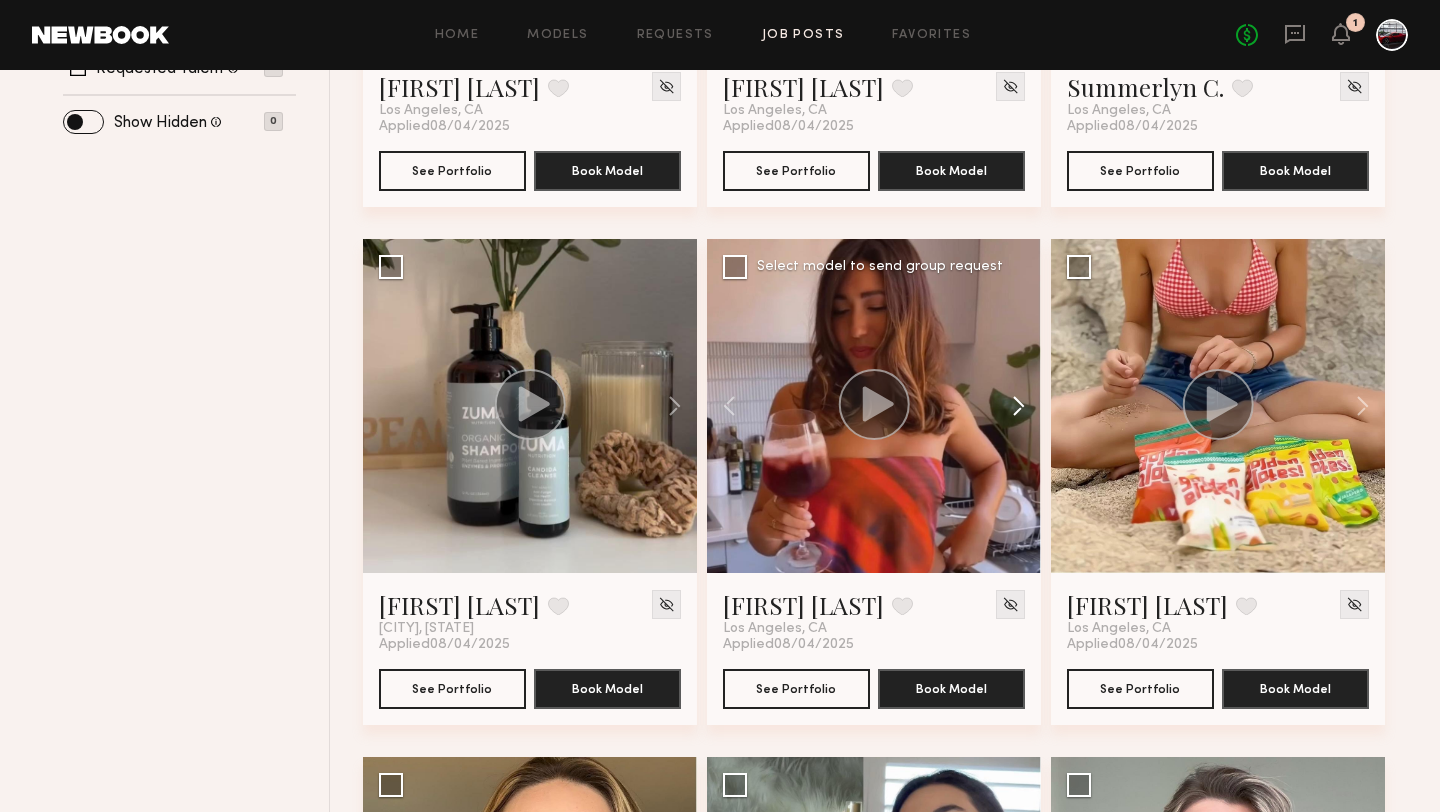 click 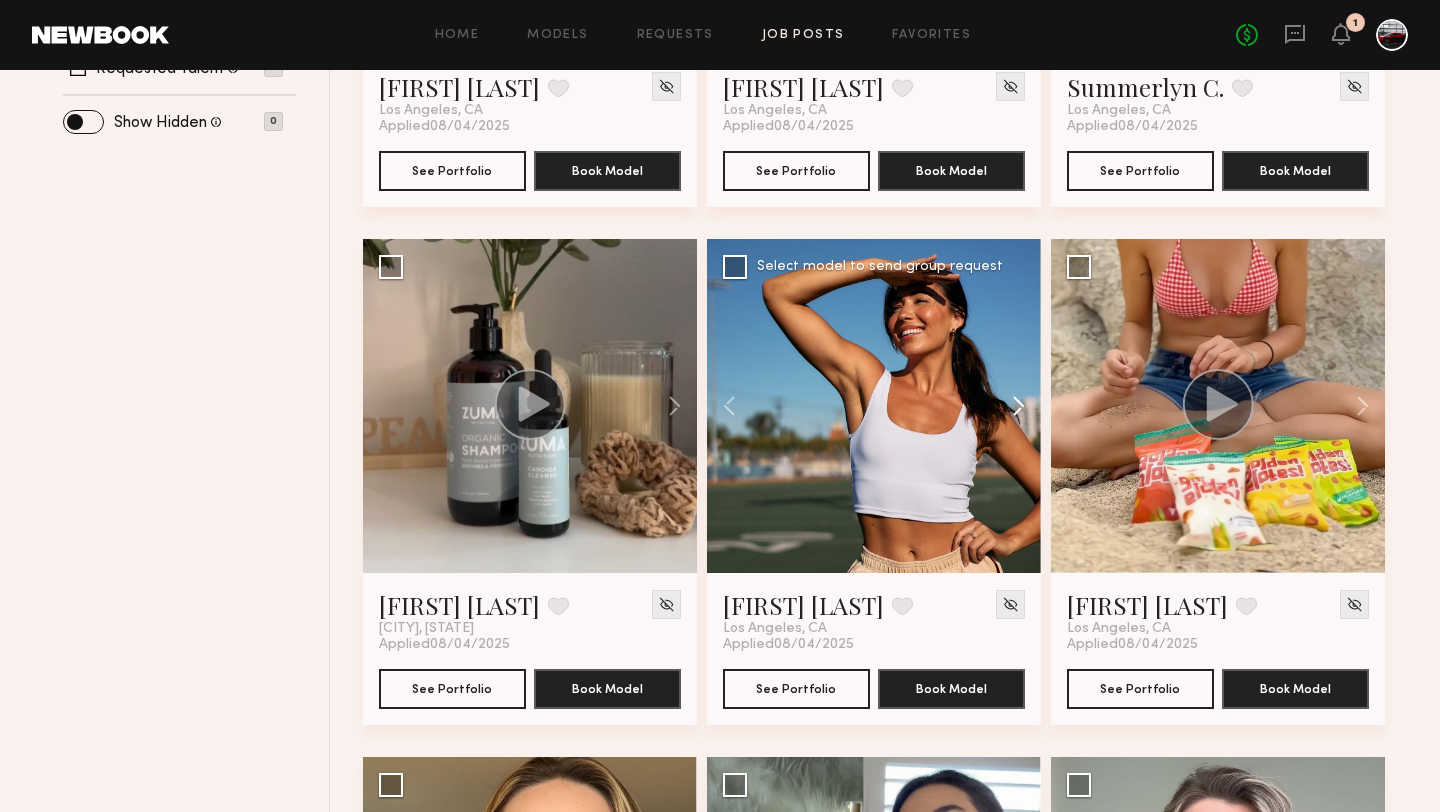 click 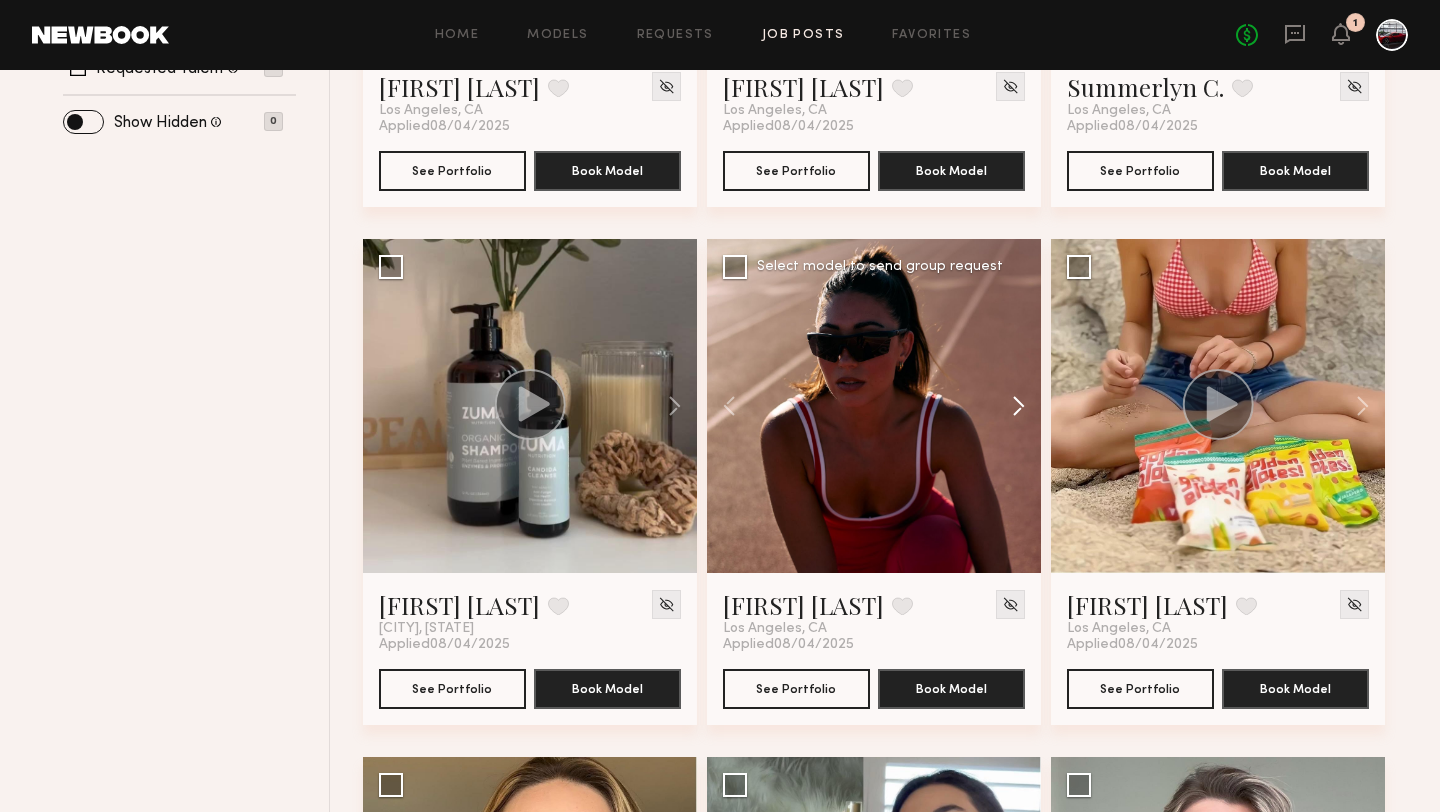 click 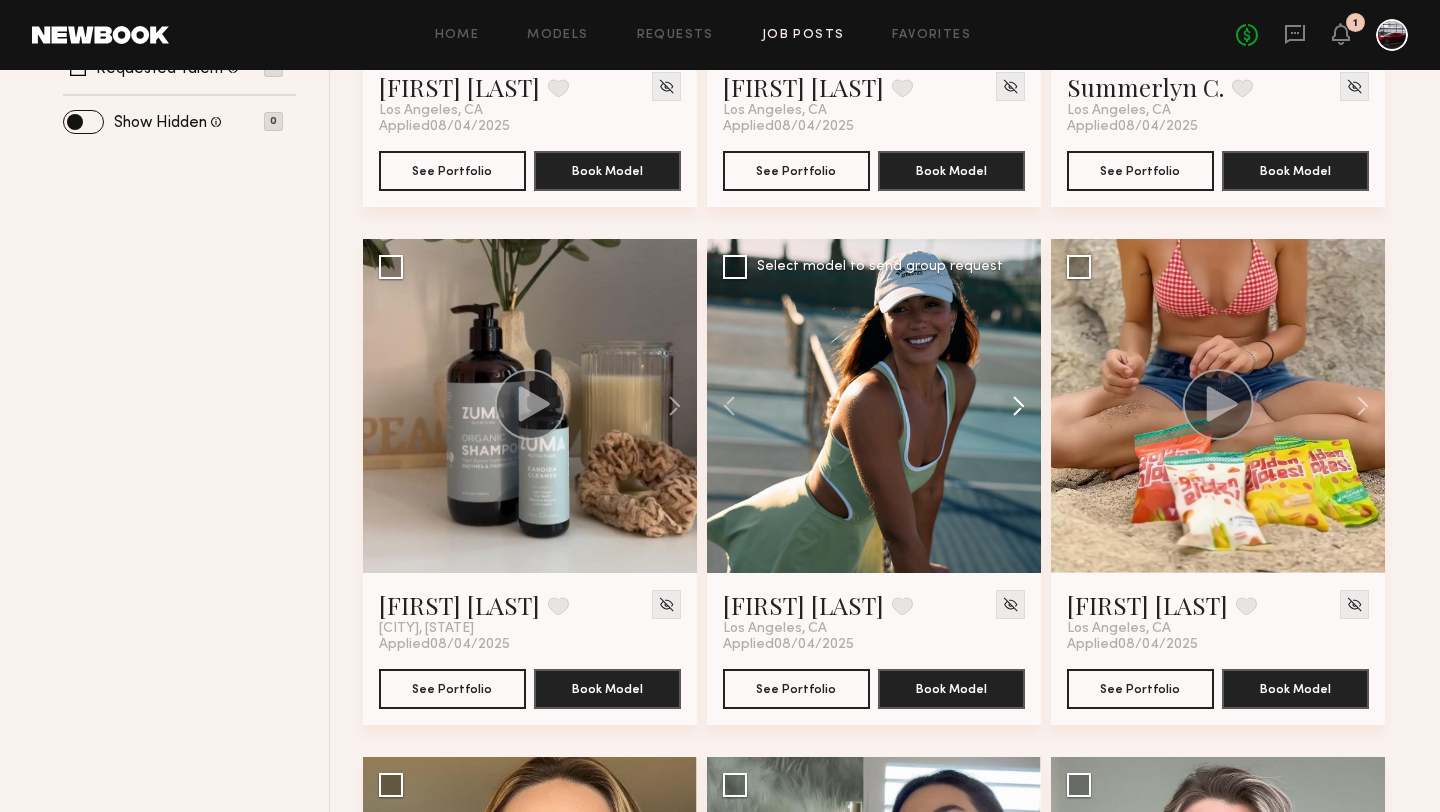 click 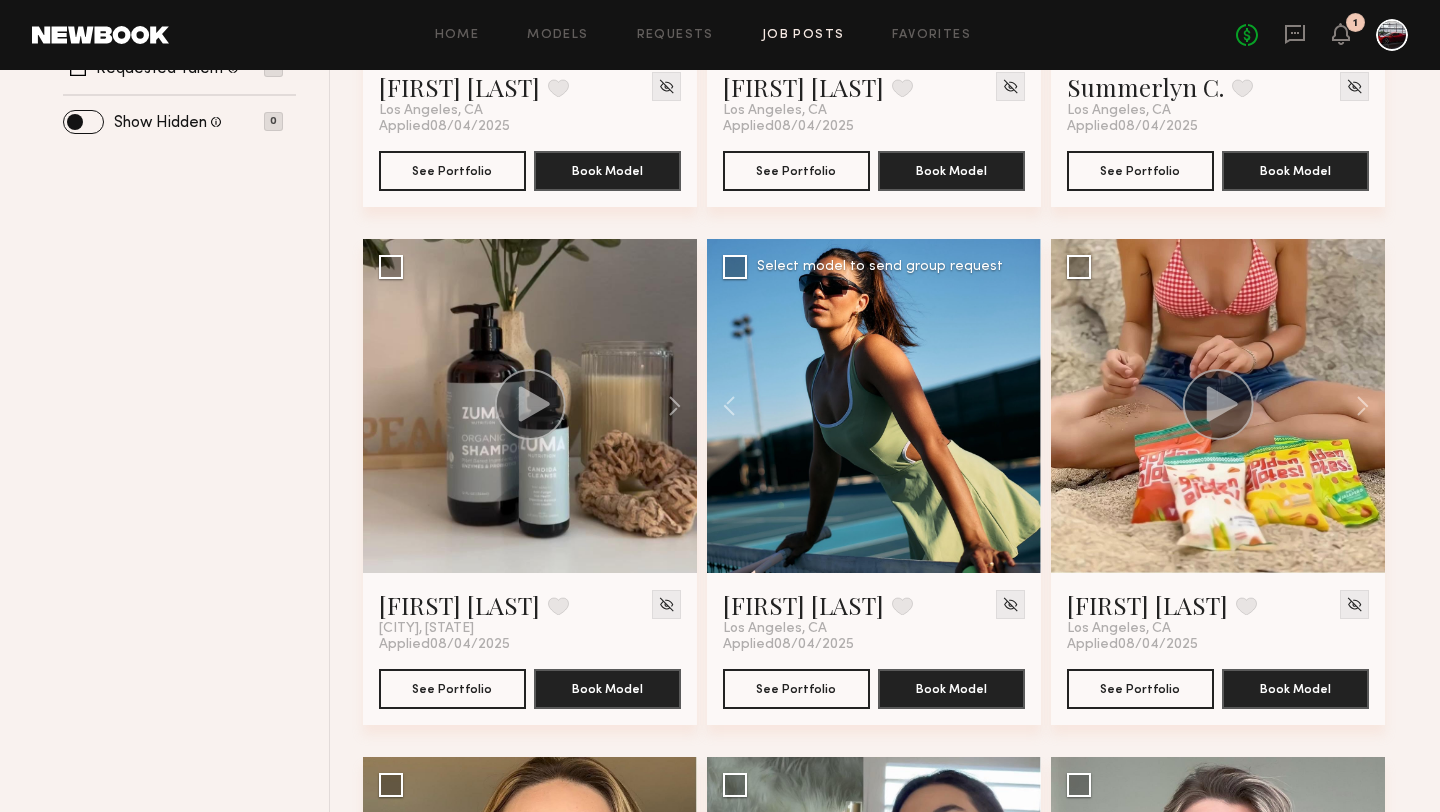 click 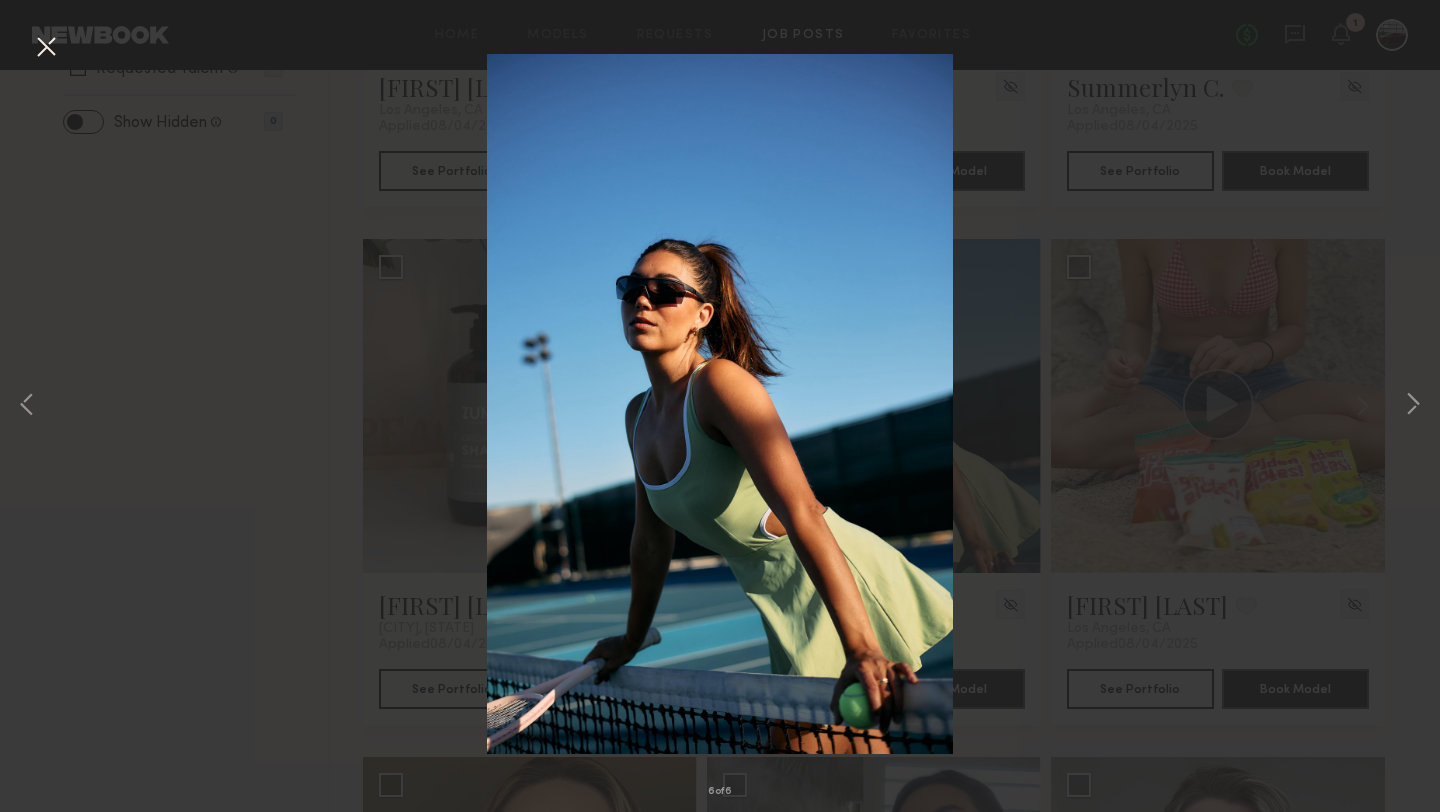 click on "6  of  6" at bounding box center [720, 406] 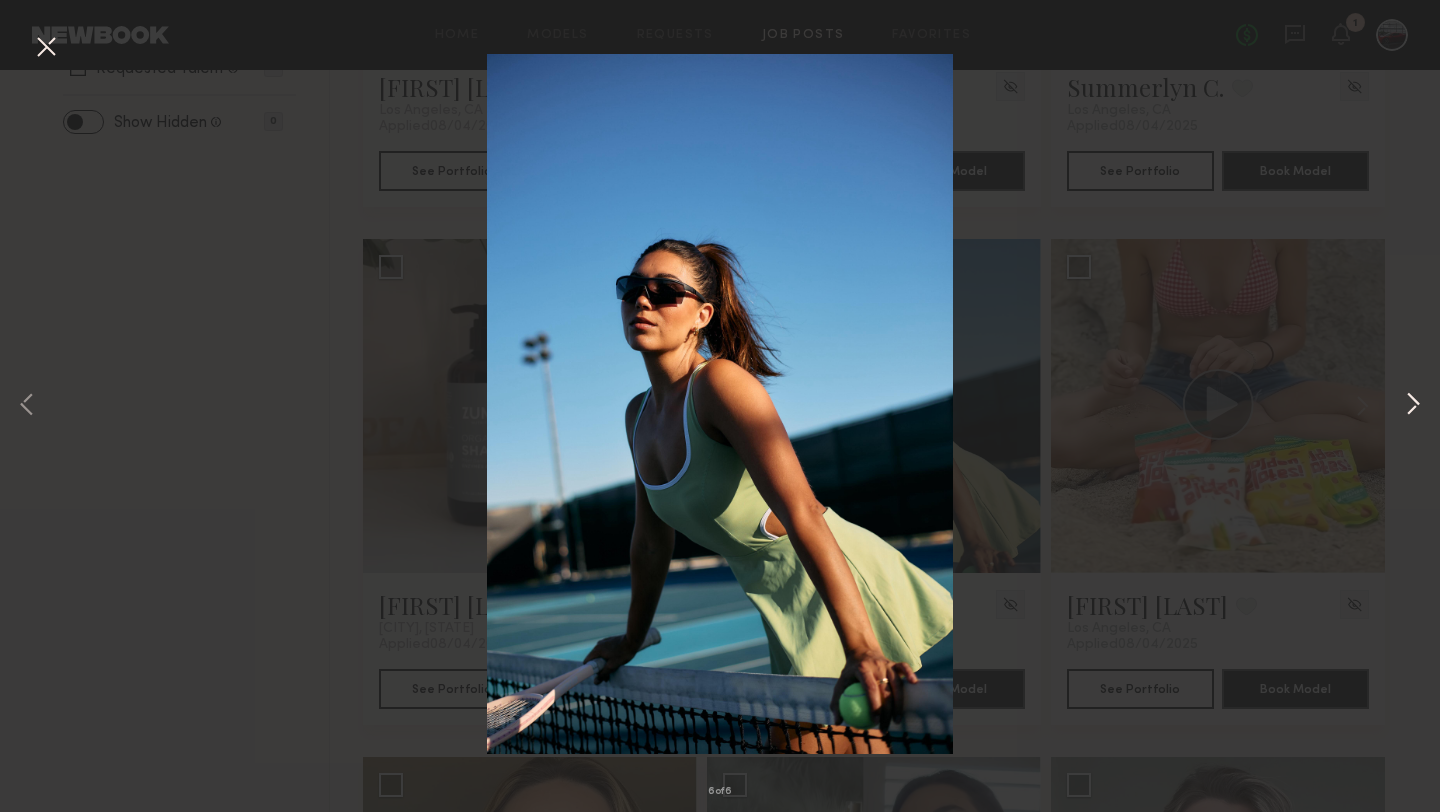 click at bounding box center (1413, 406) 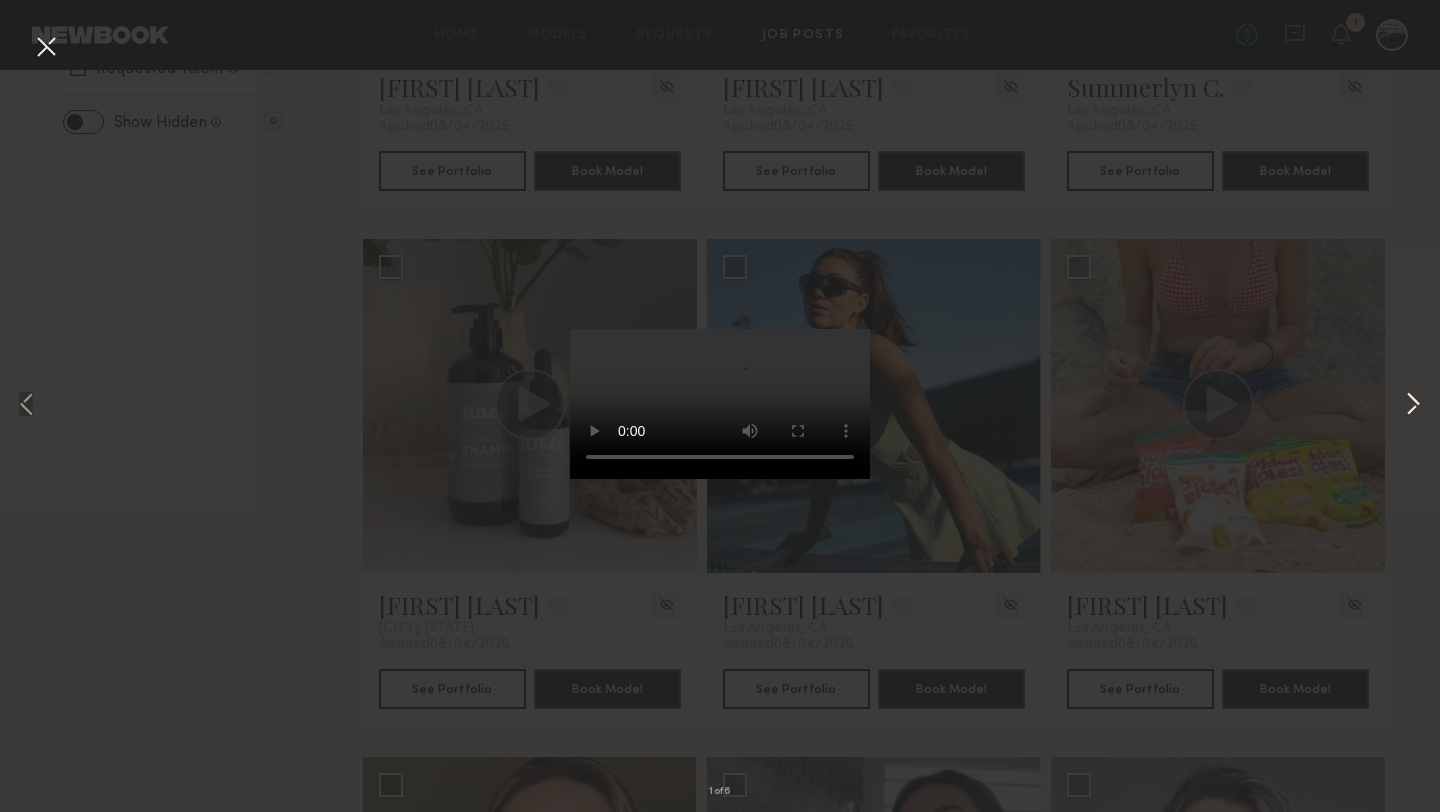 click at bounding box center [1413, 406] 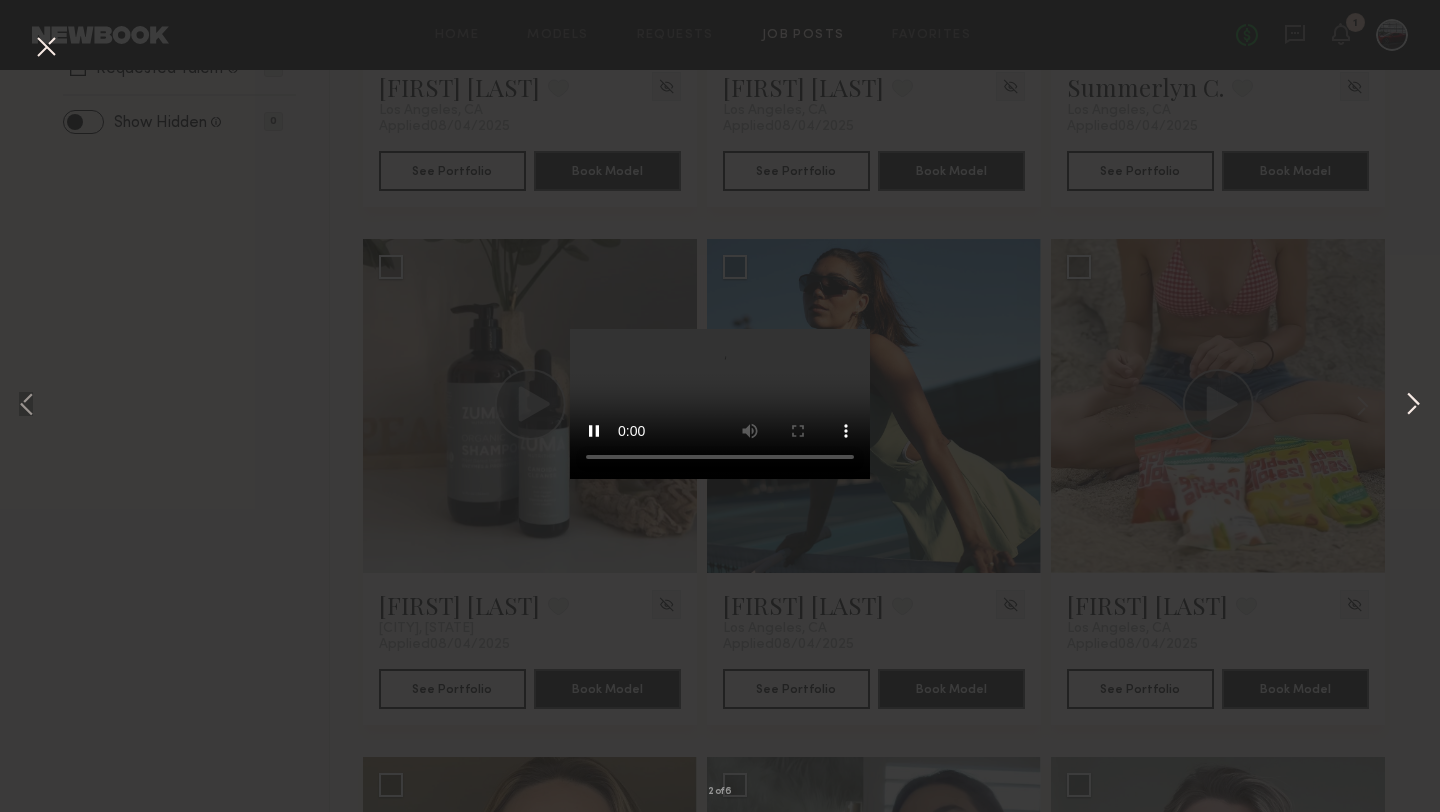click at bounding box center [1413, 406] 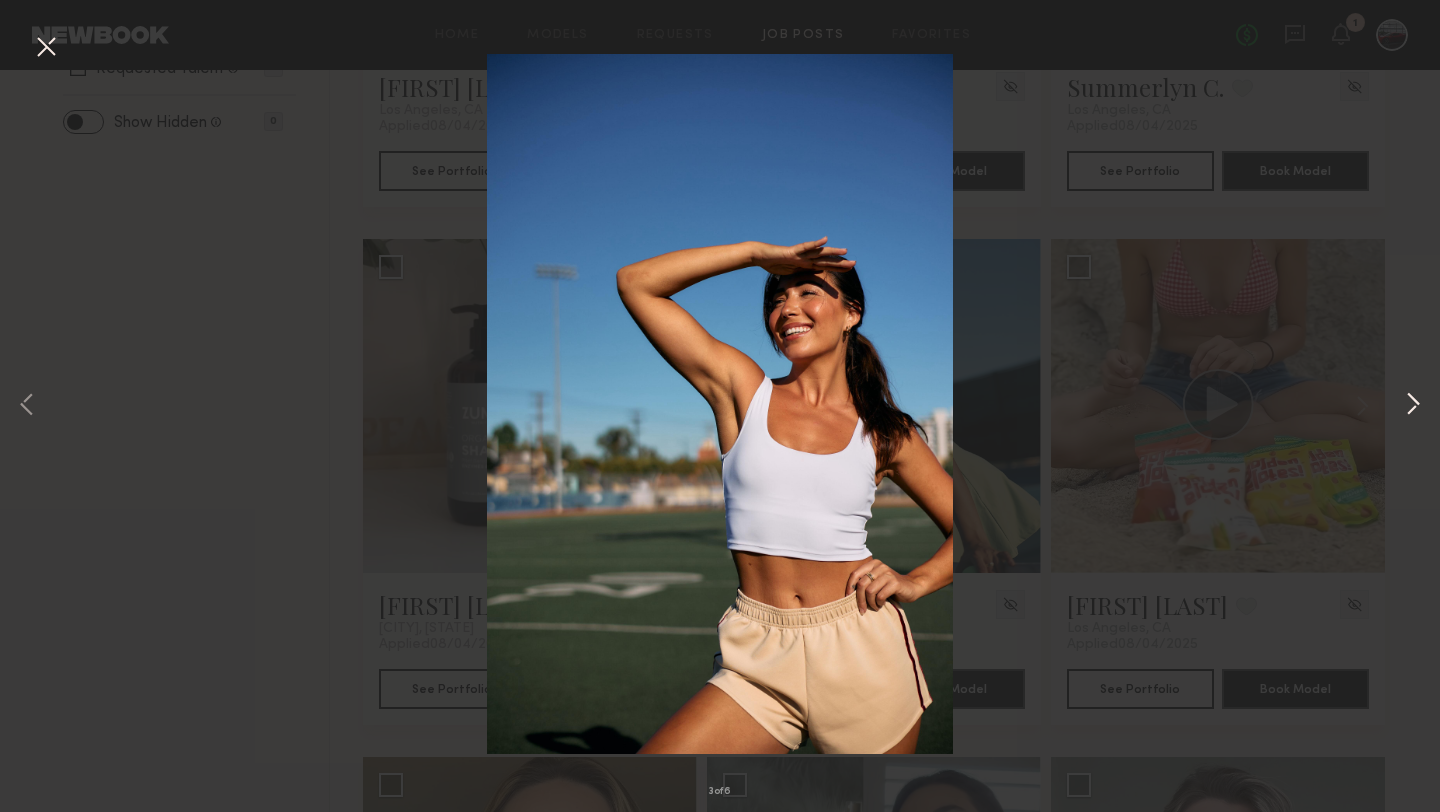 click at bounding box center [1413, 406] 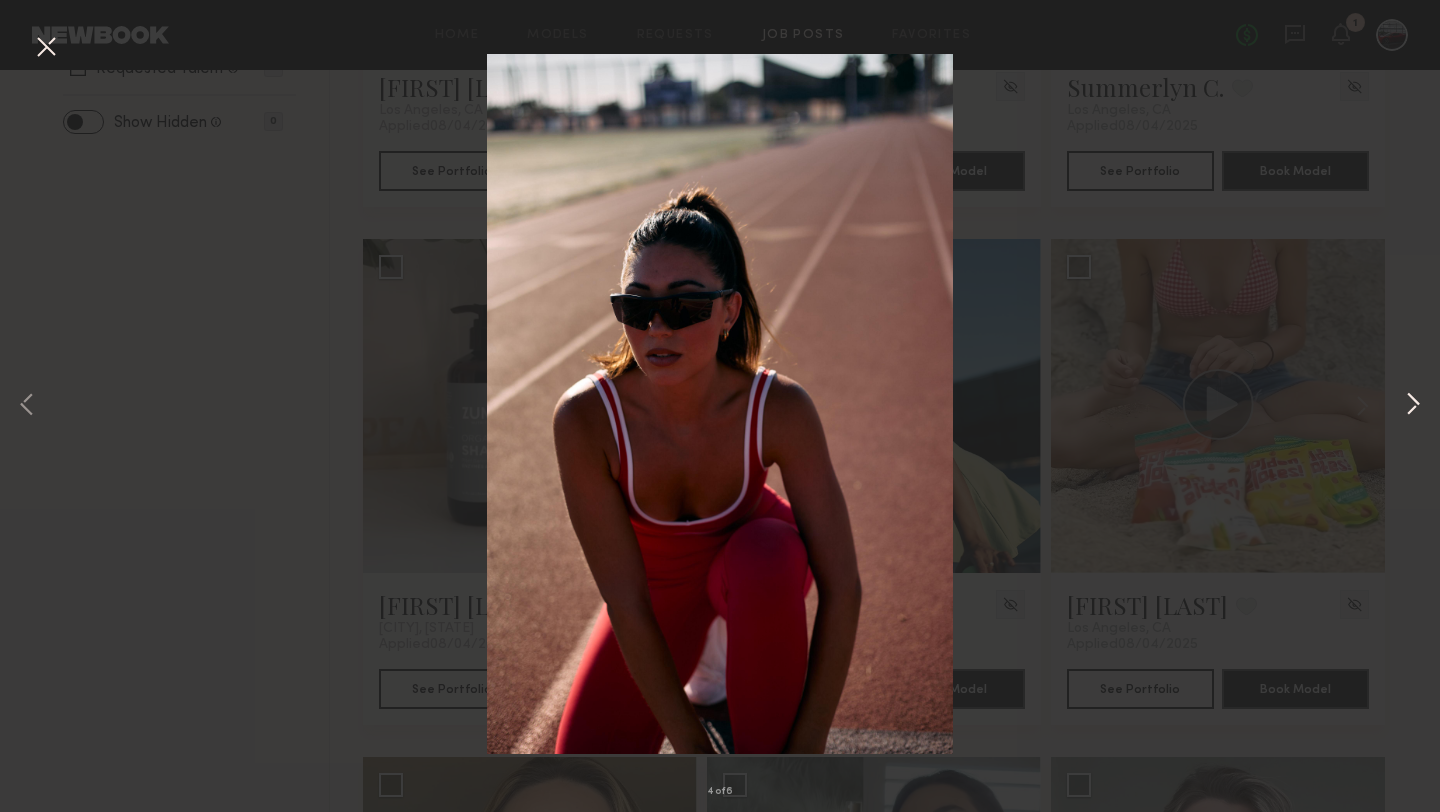 click at bounding box center [1413, 406] 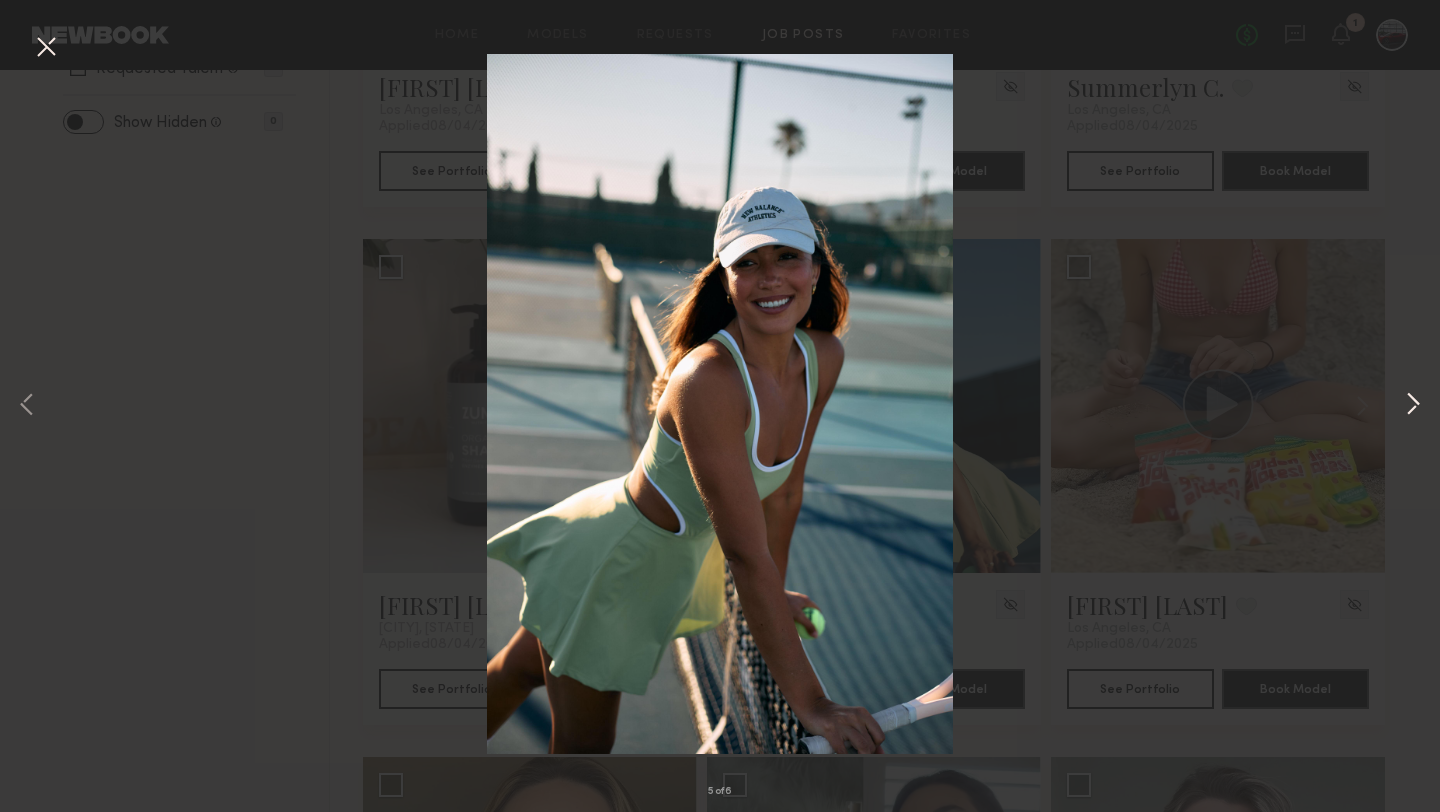 click at bounding box center (1413, 406) 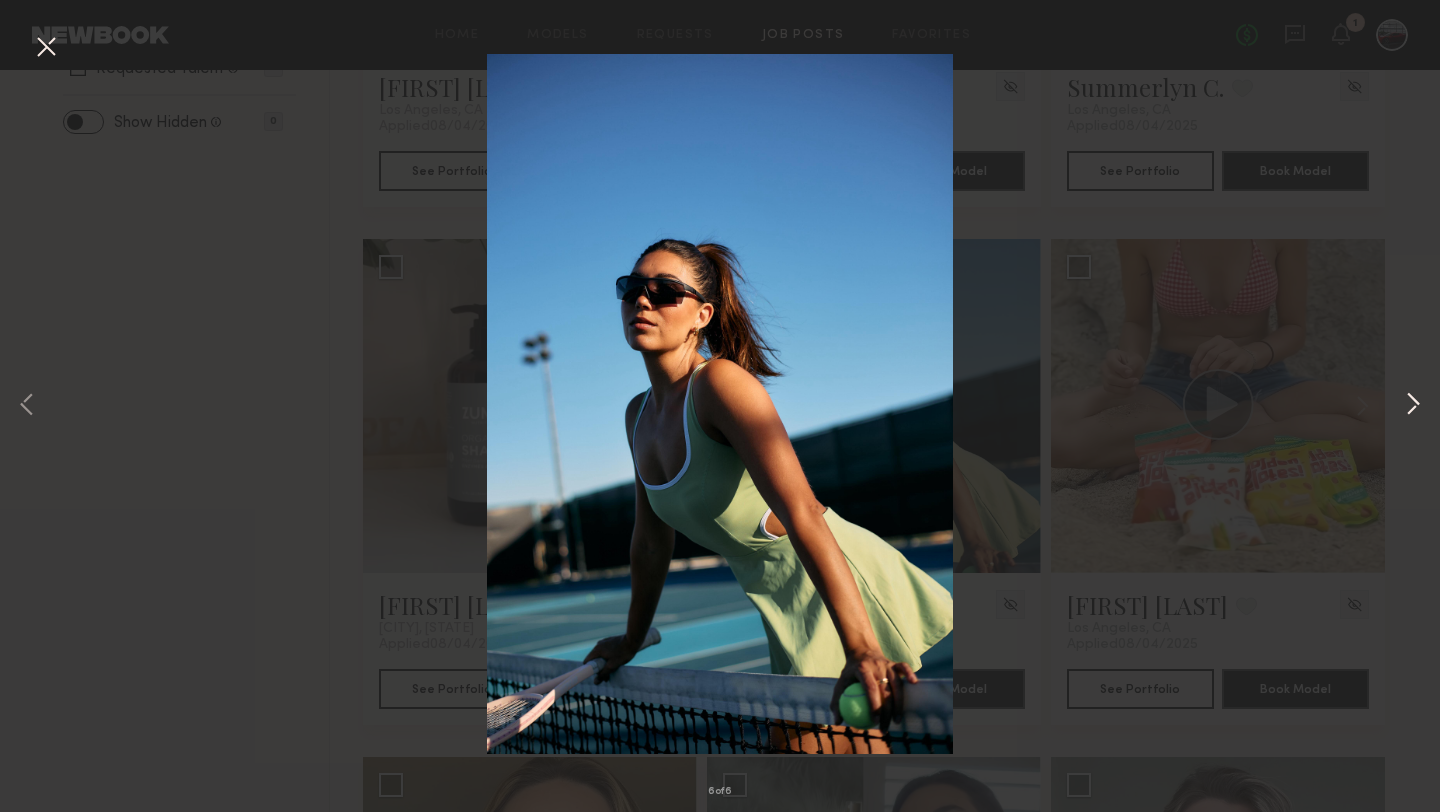 click at bounding box center (1413, 406) 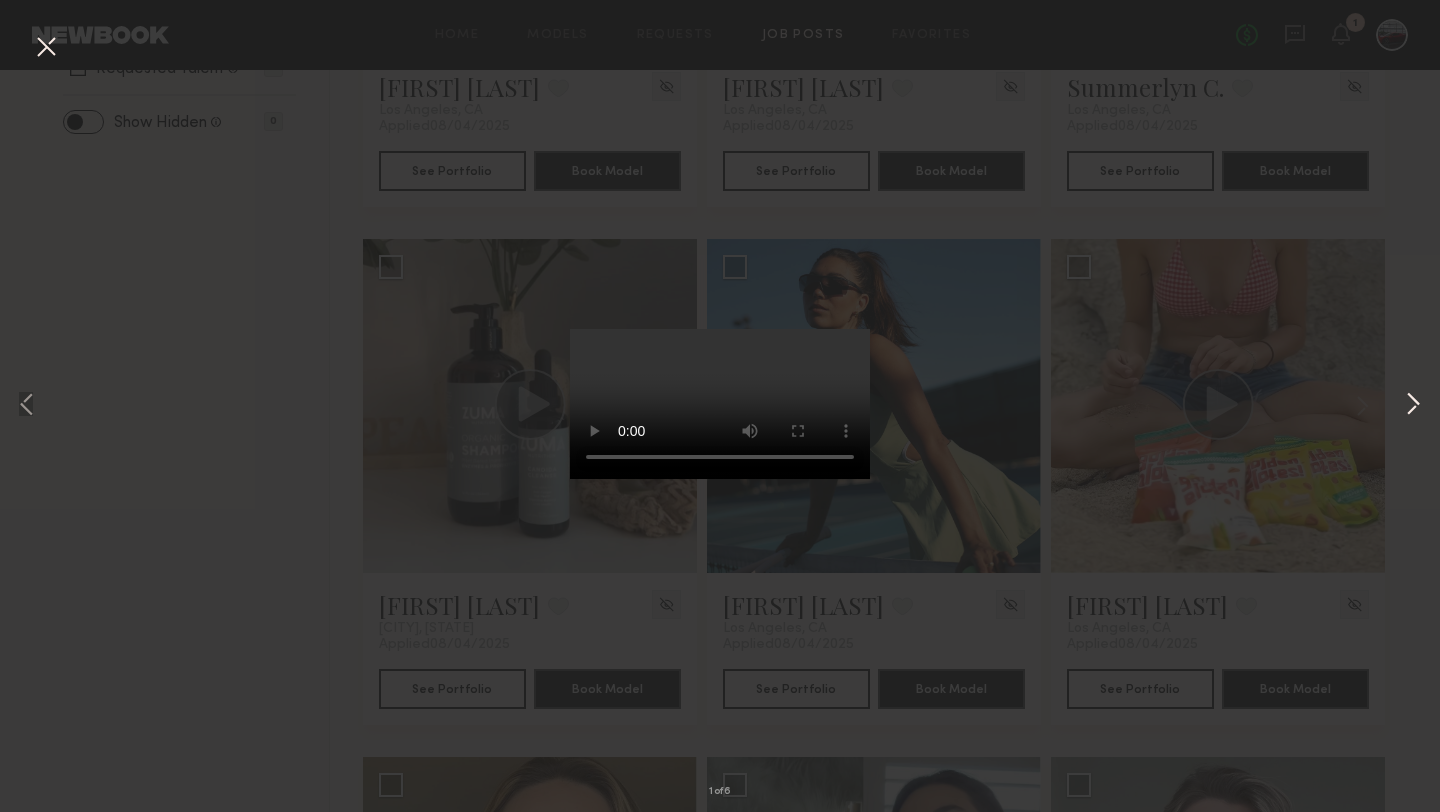 click at bounding box center (1413, 406) 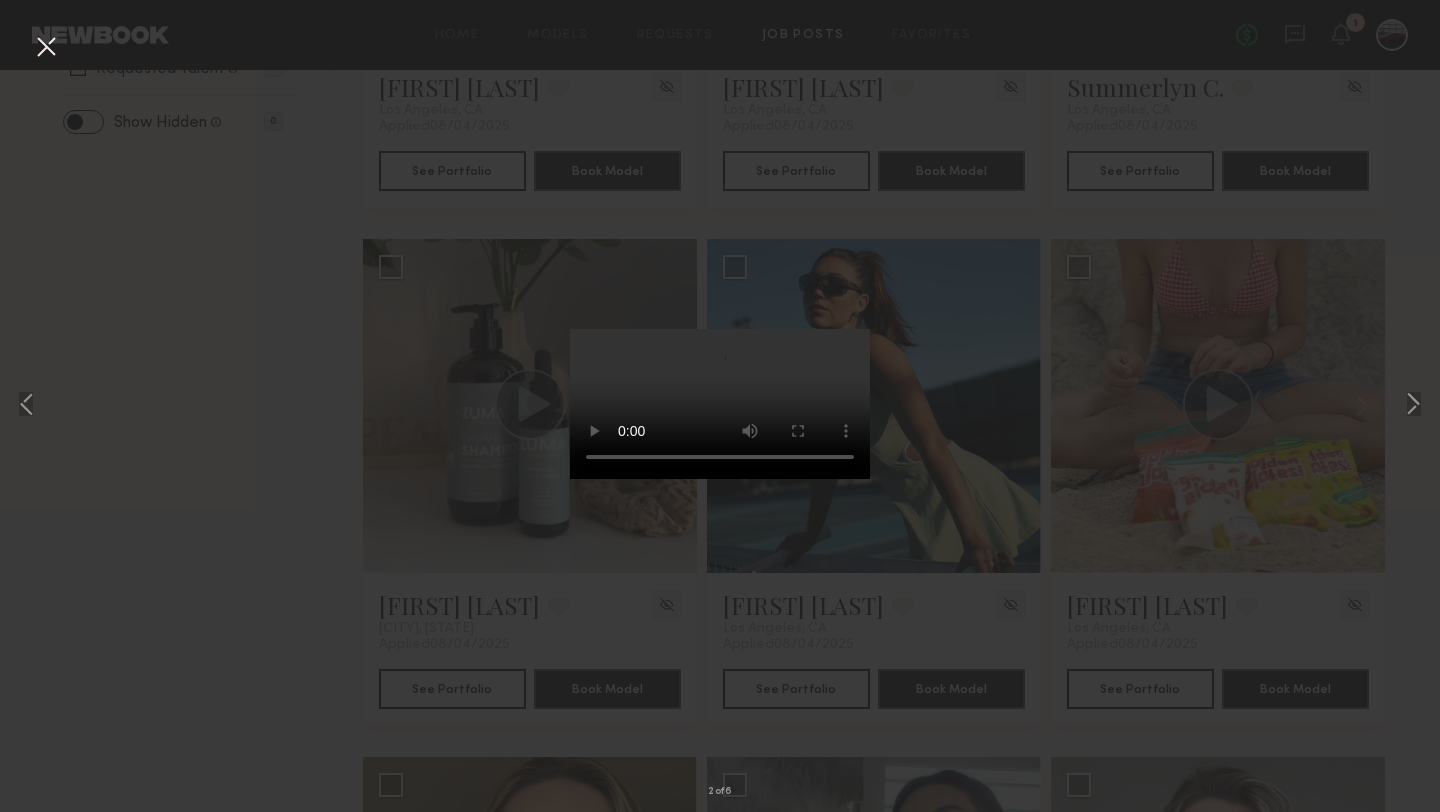 type 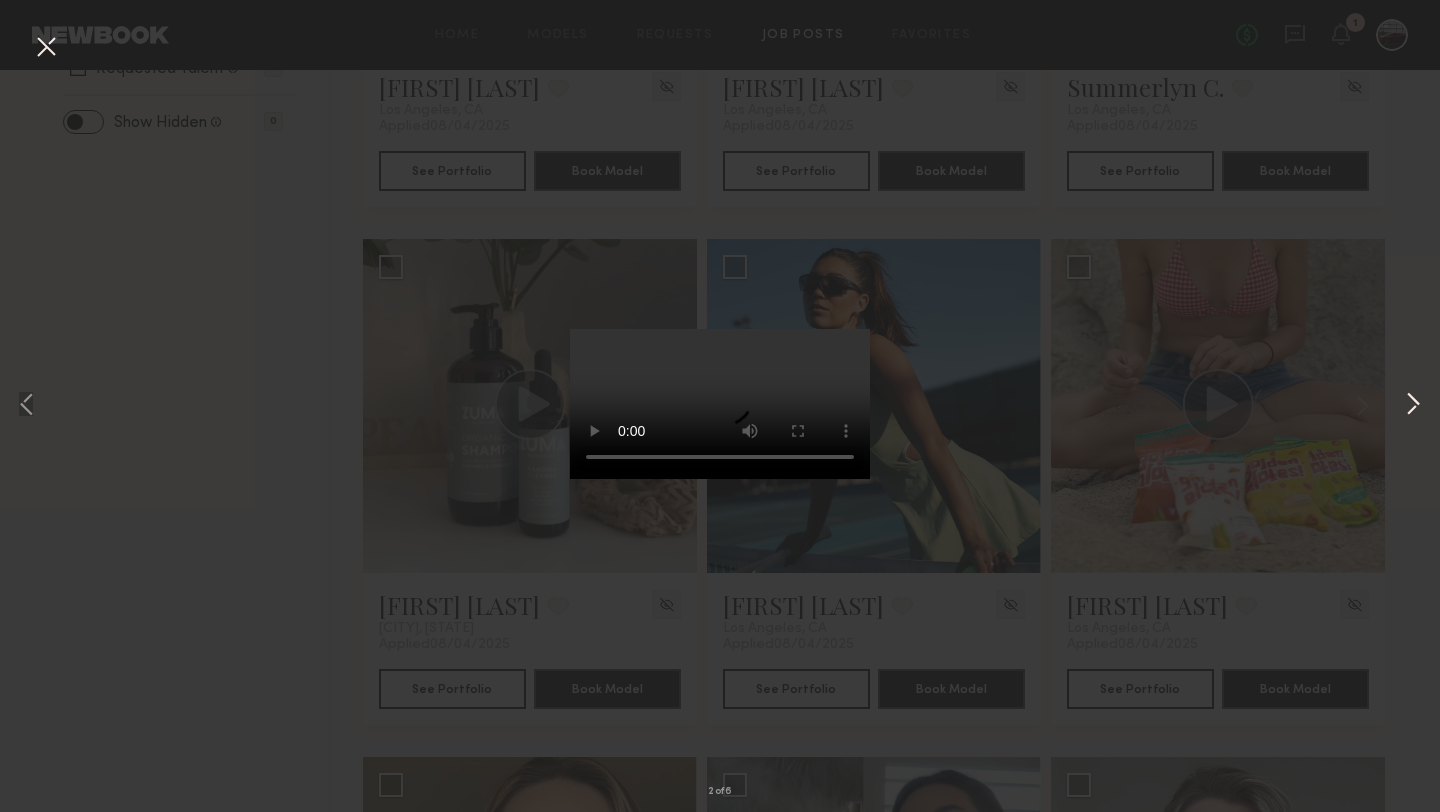 click at bounding box center (1413, 406) 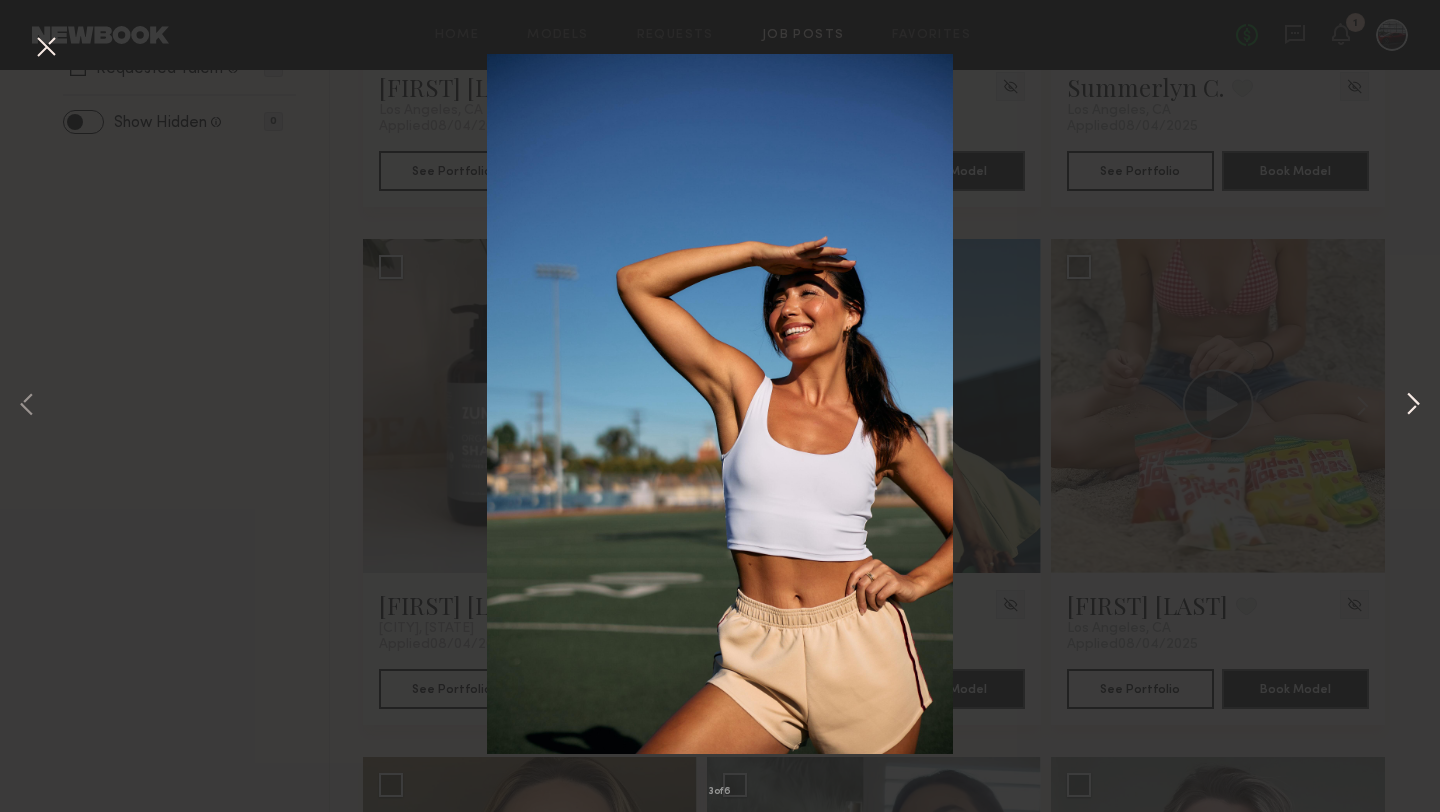 click at bounding box center (1413, 406) 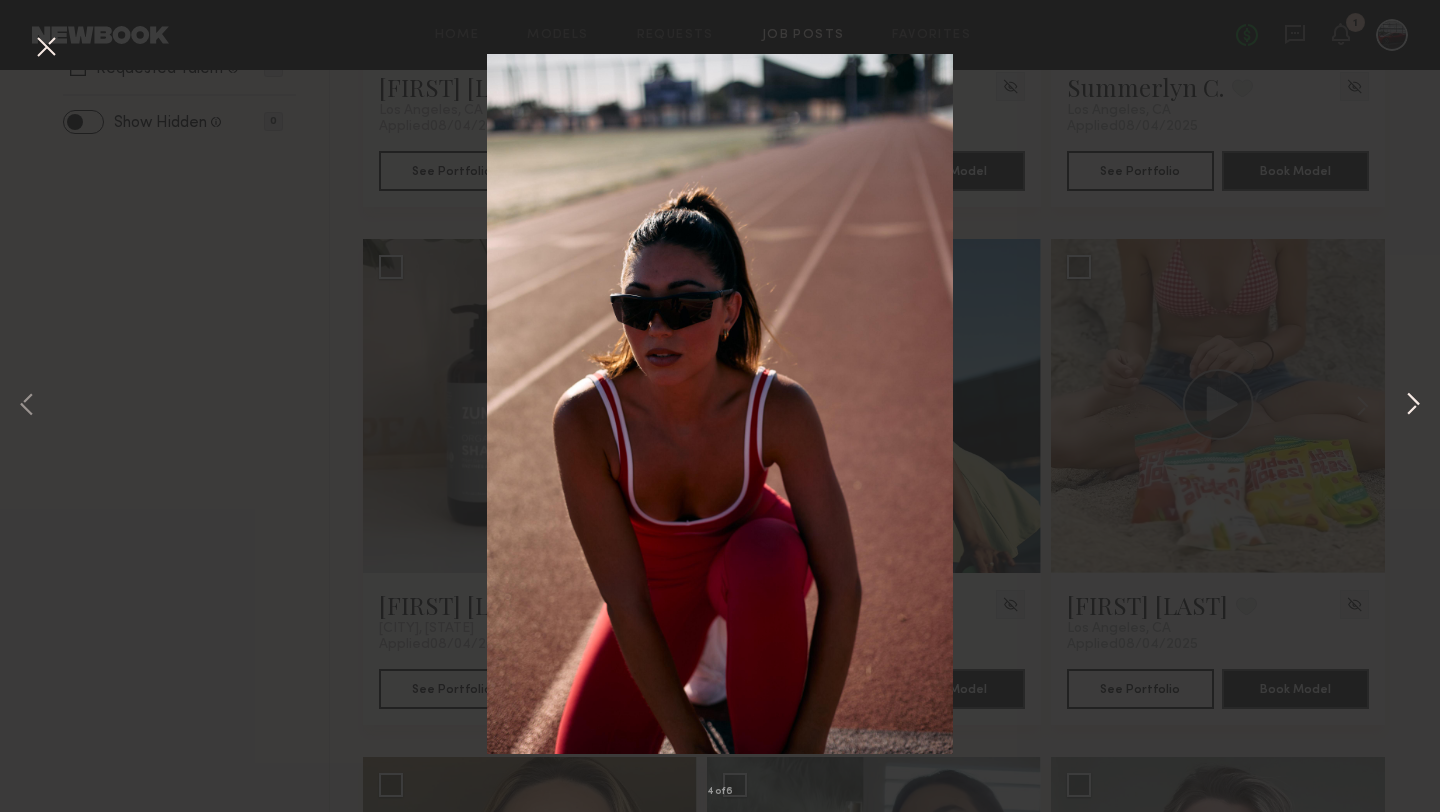 click at bounding box center (1413, 406) 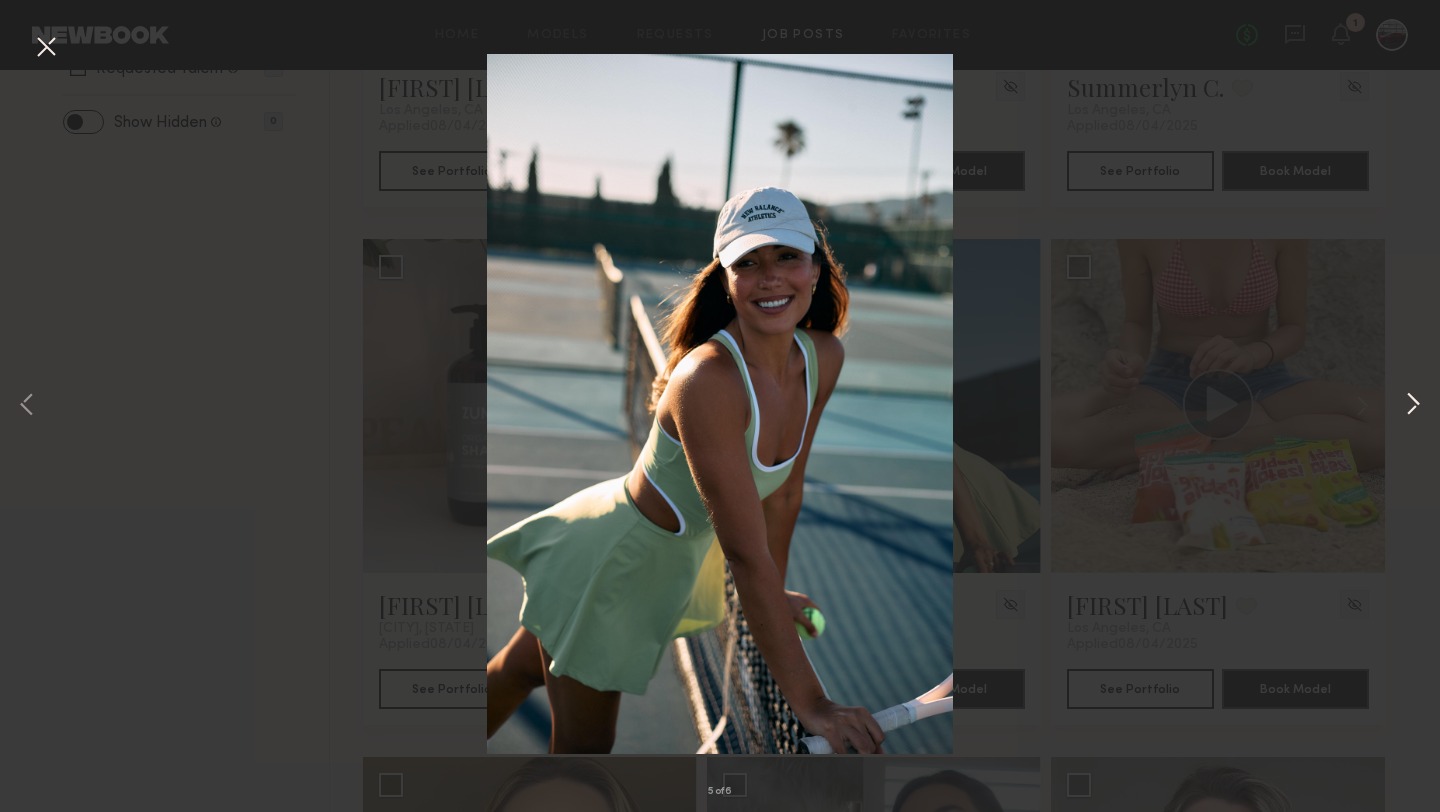 click at bounding box center (1413, 406) 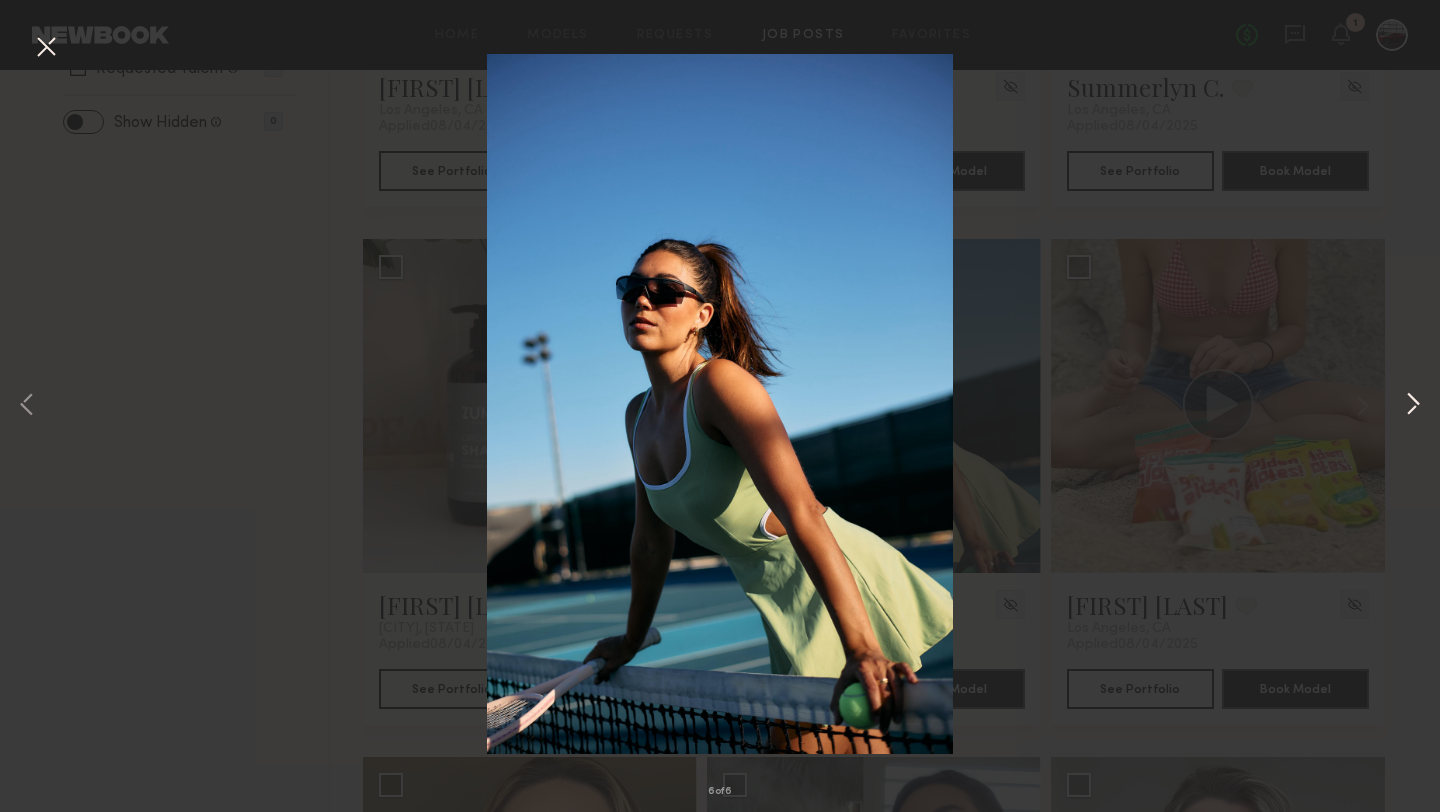 click at bounding box center (1413, 406) 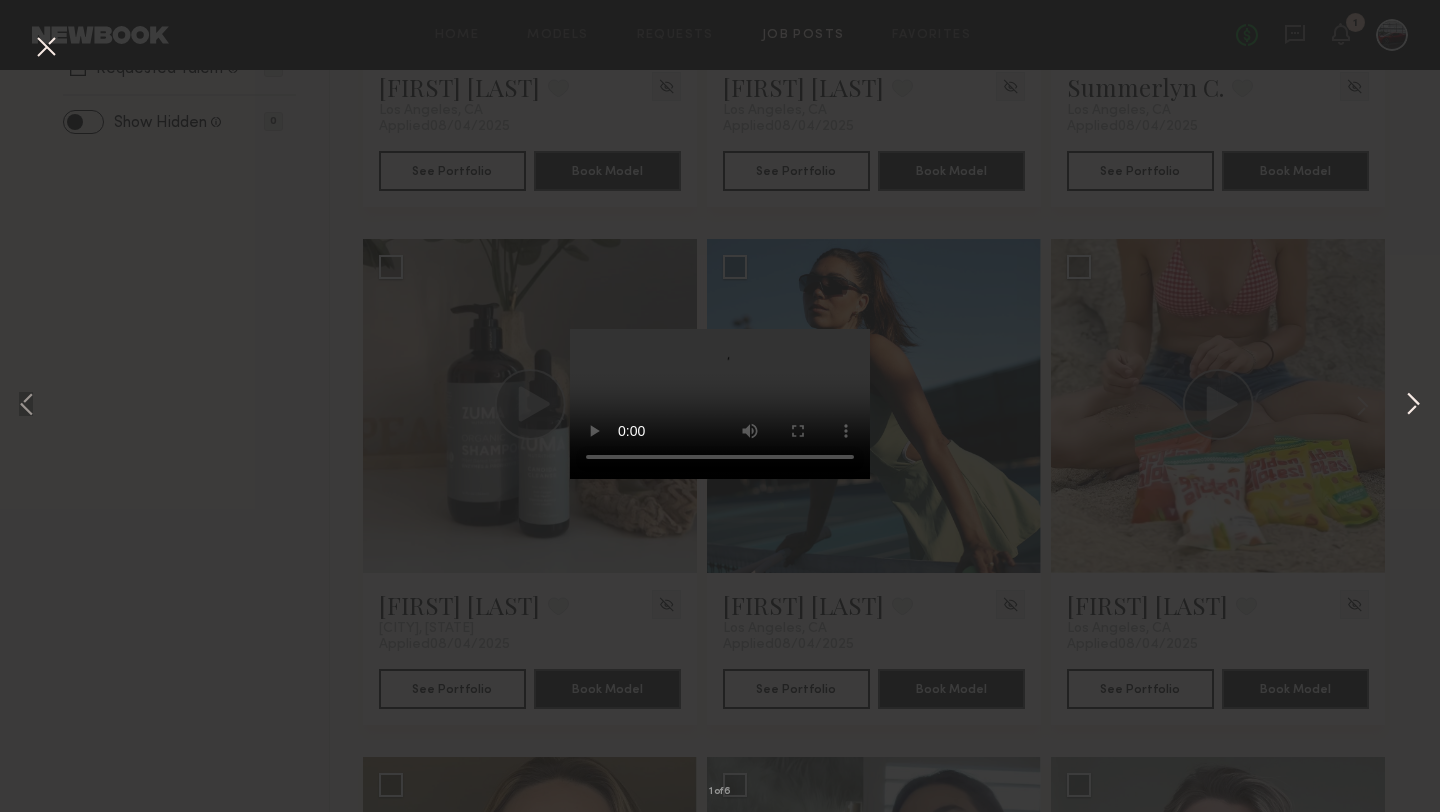 click at bounding box center (1413, 406) 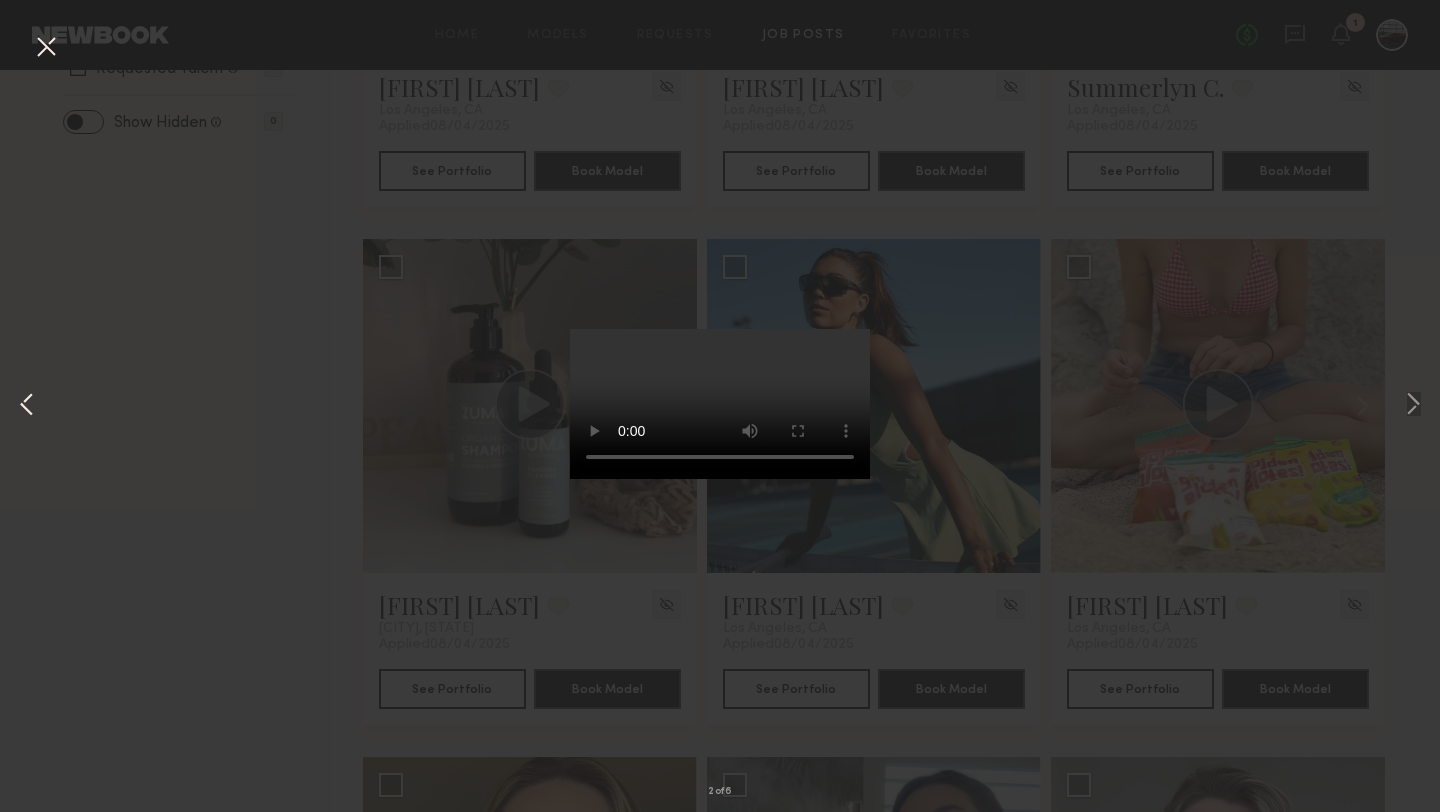 click at bounding box center (27, 406) 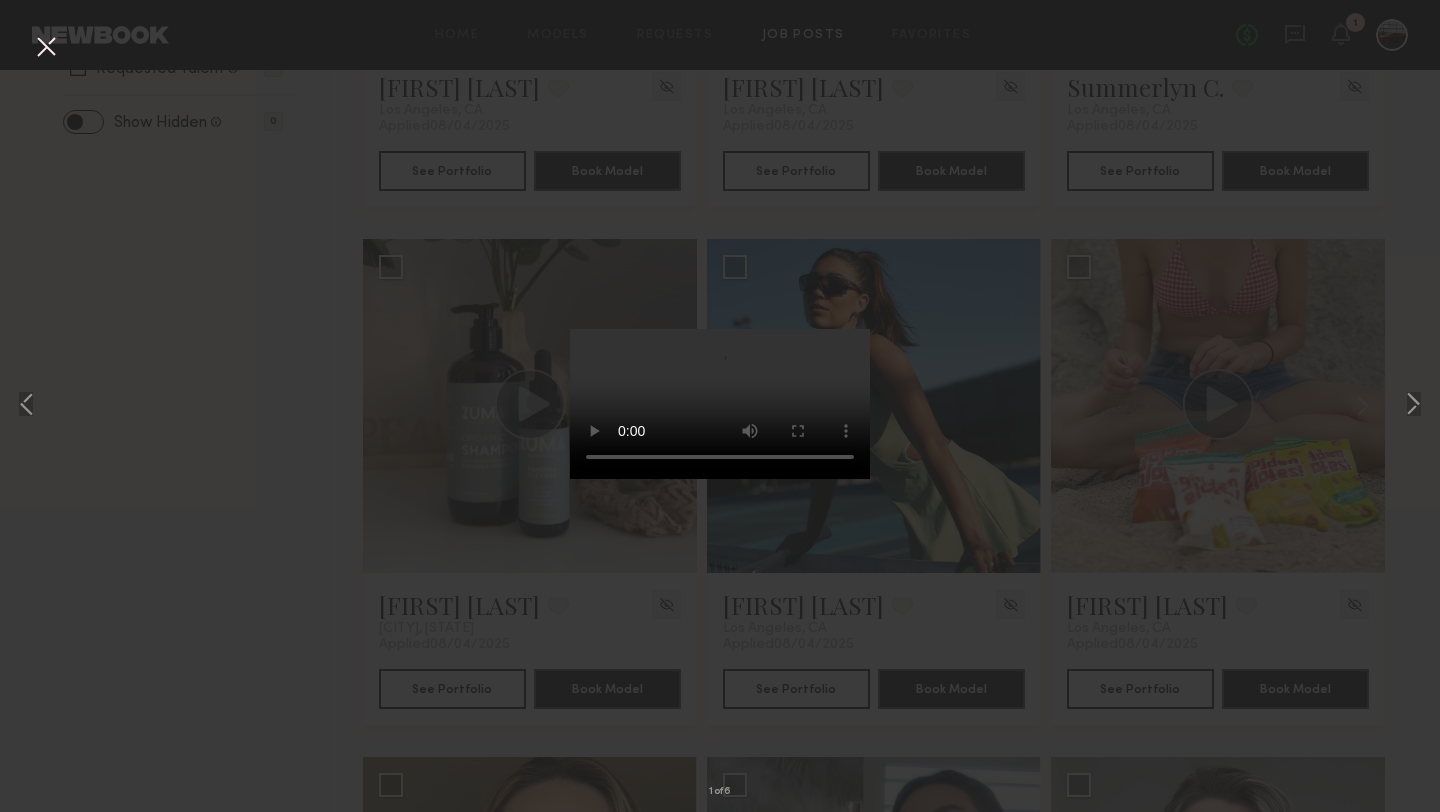 type 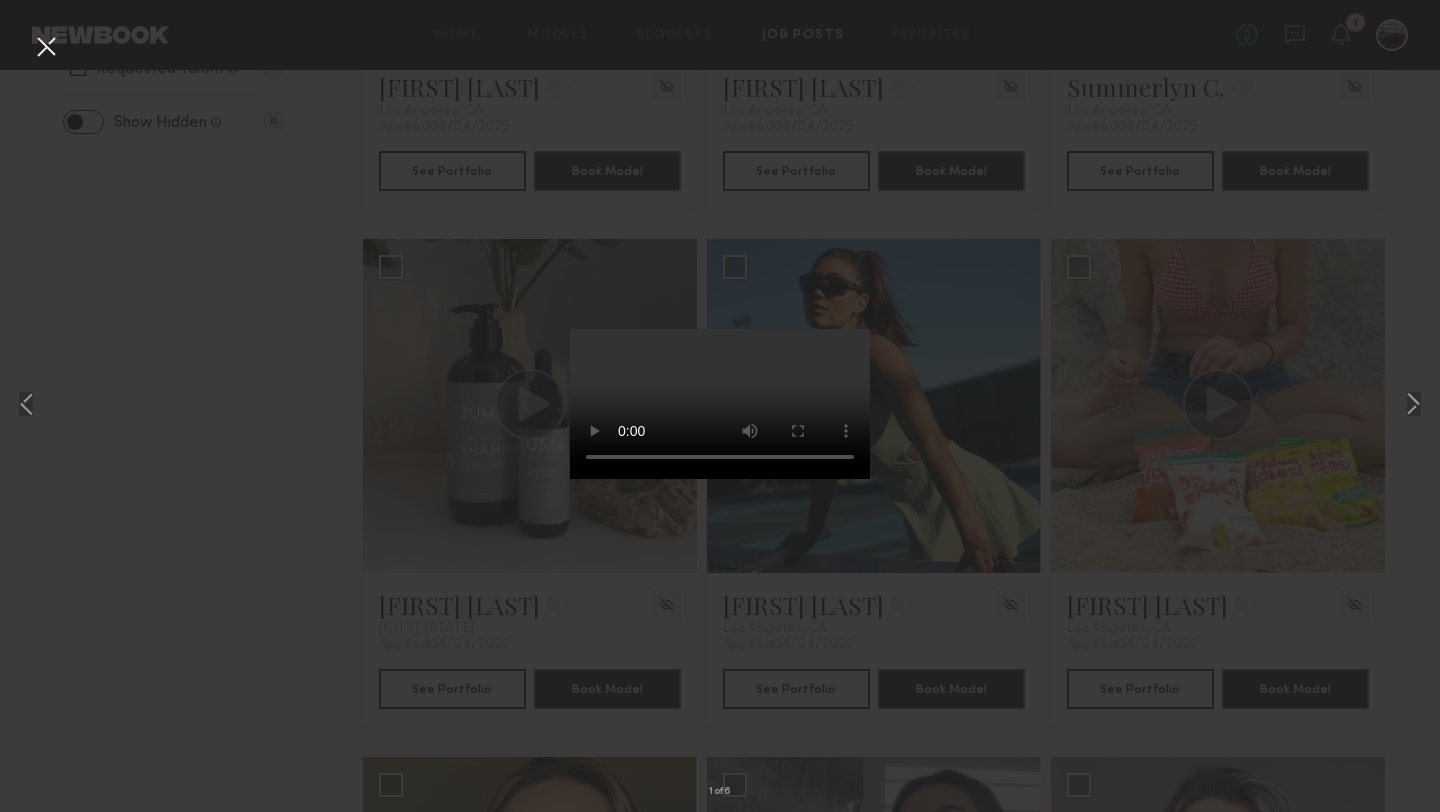 click on "1  of  6" at bounding box center [720, 406] 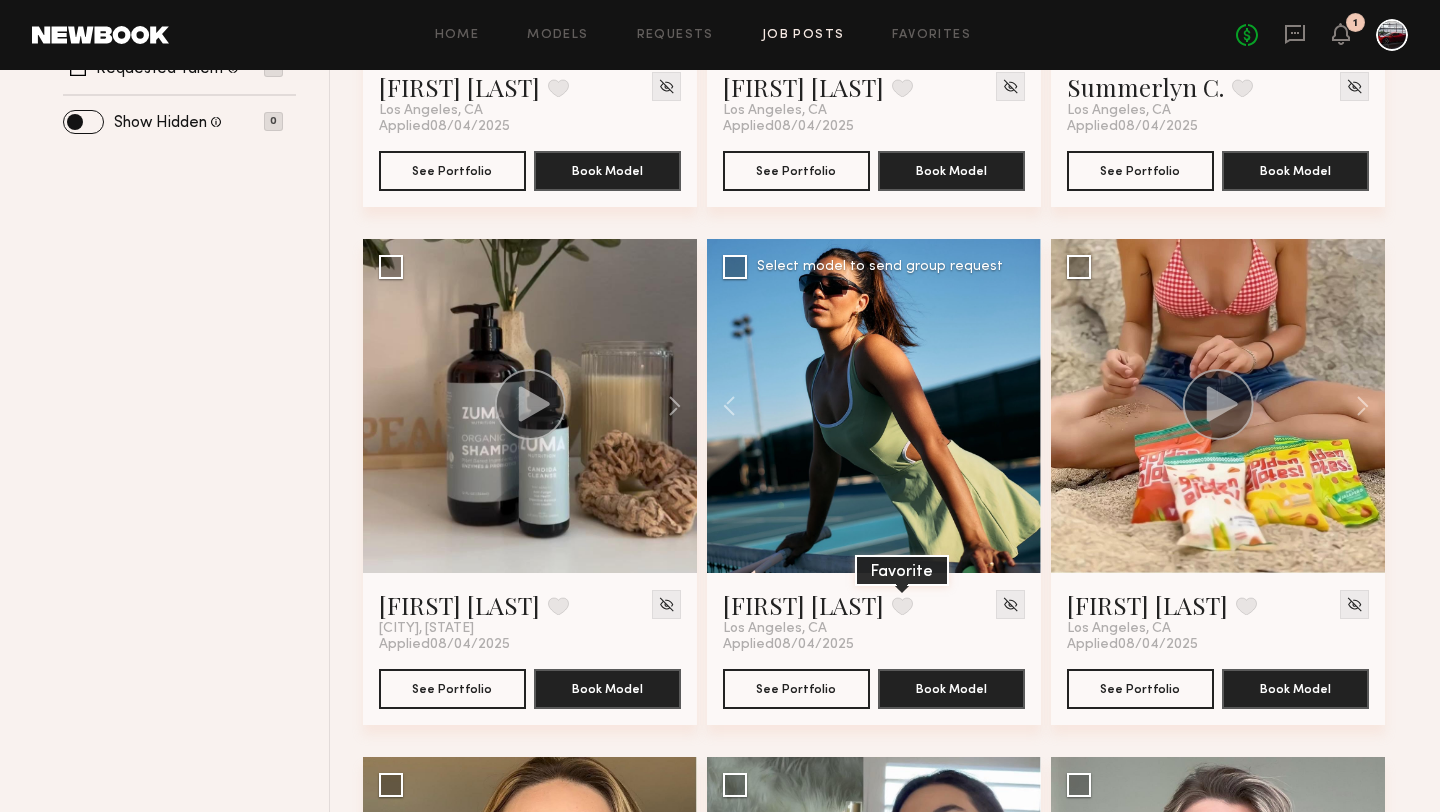 click 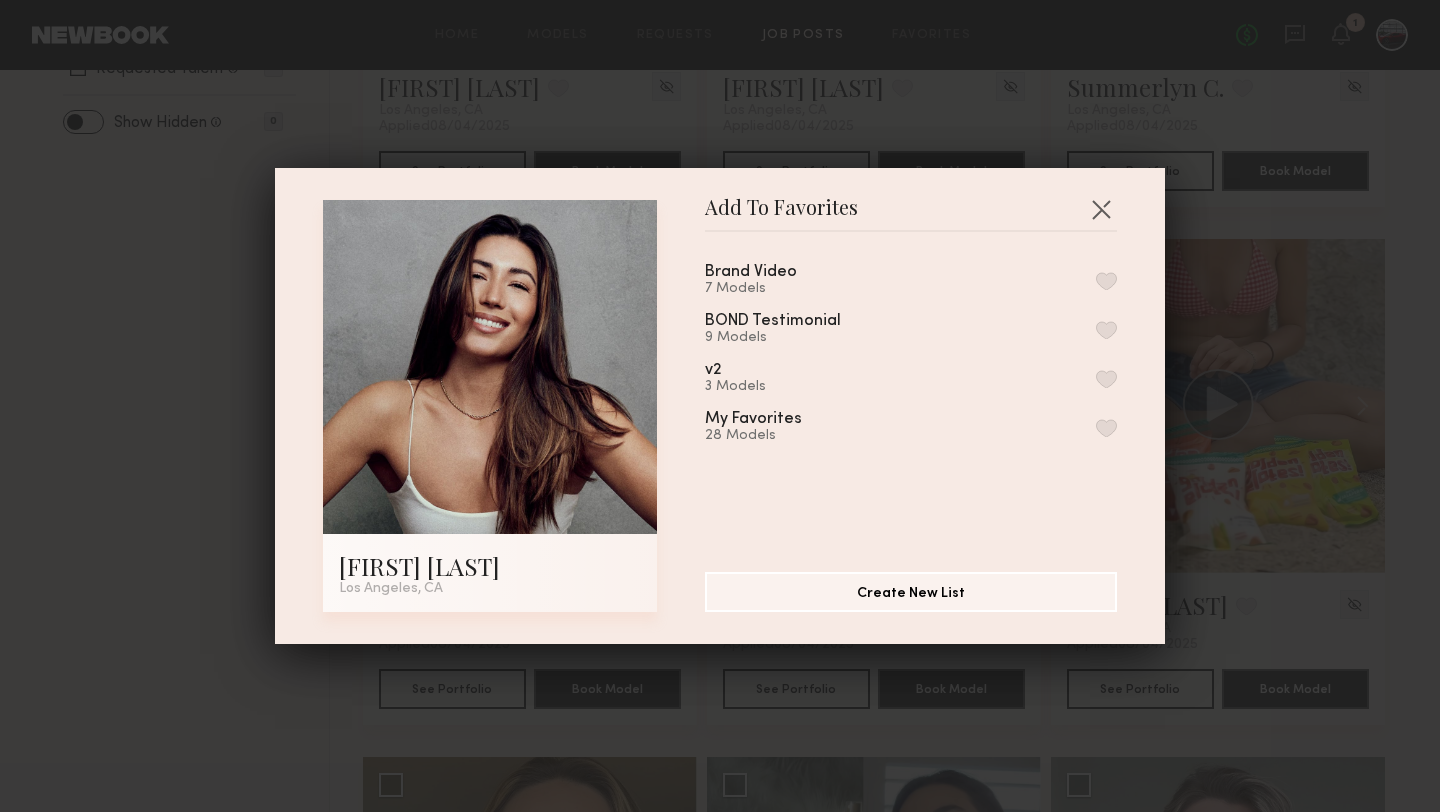 click at bounding box center [1106, 281] 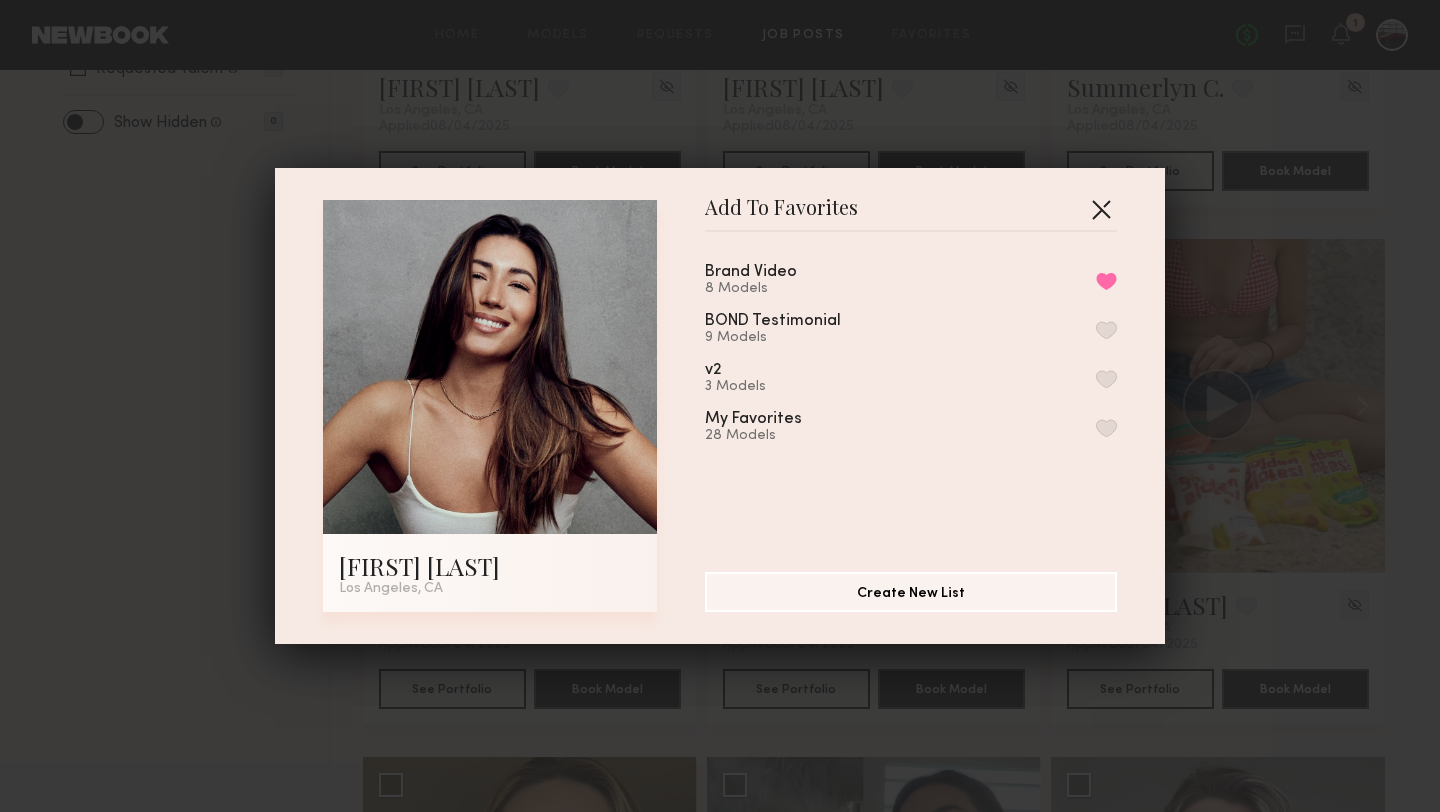 click at bounding box center (1101, 209) 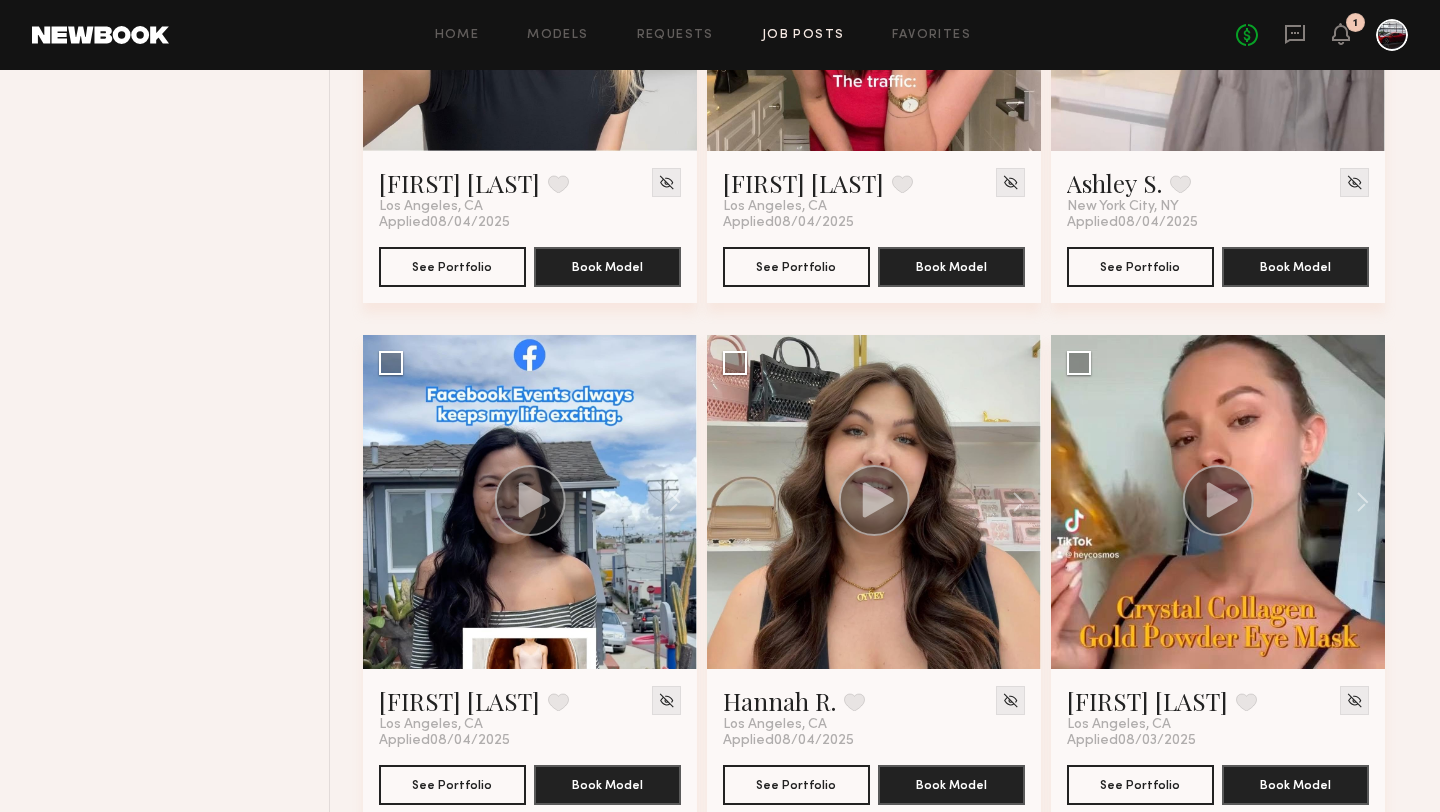 scroll, scrollTop: 3100, scrollLeft: 0, axis: vertical 